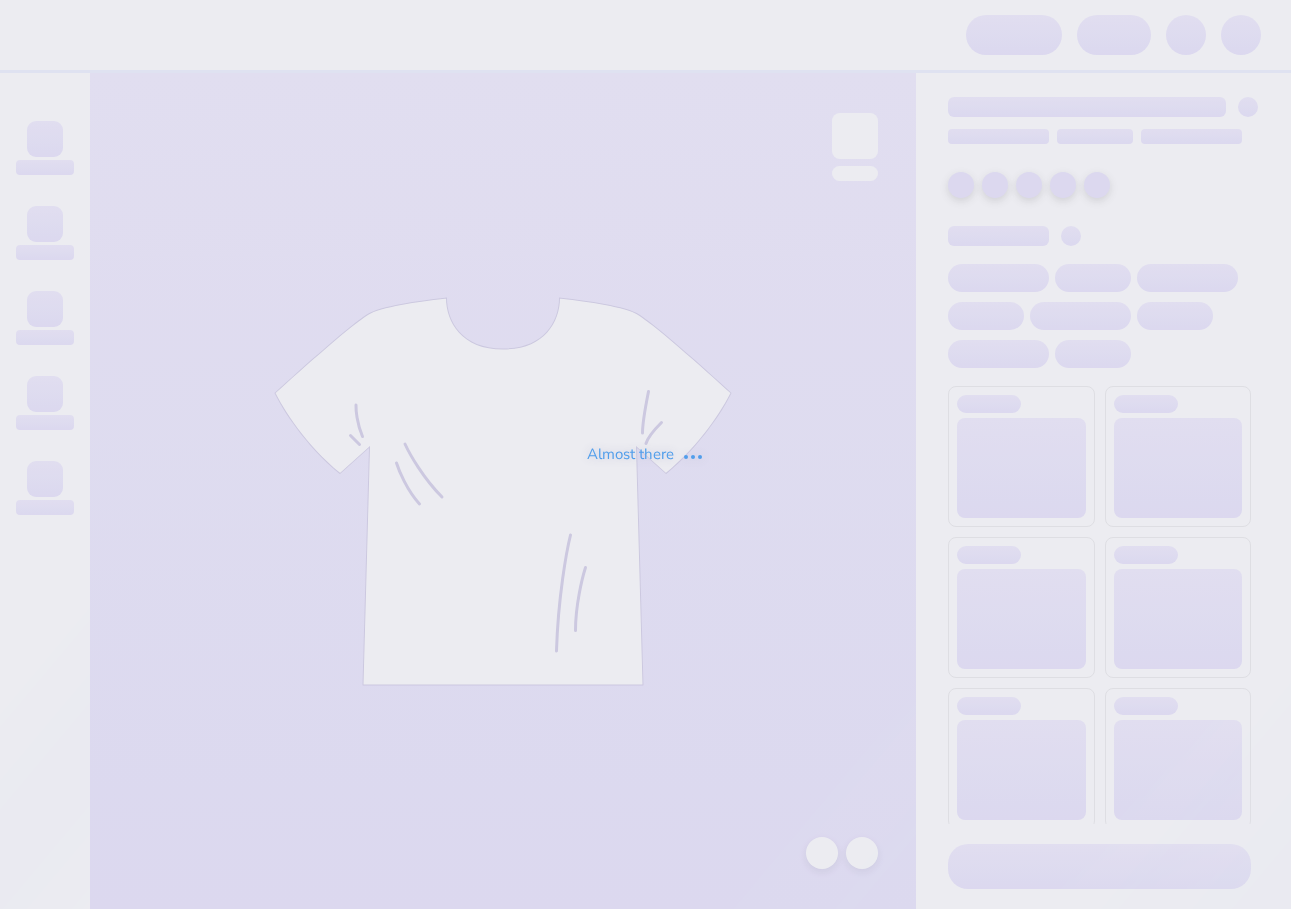 scroll, scrollTop: 0, scrollLeft: 0, axis: both 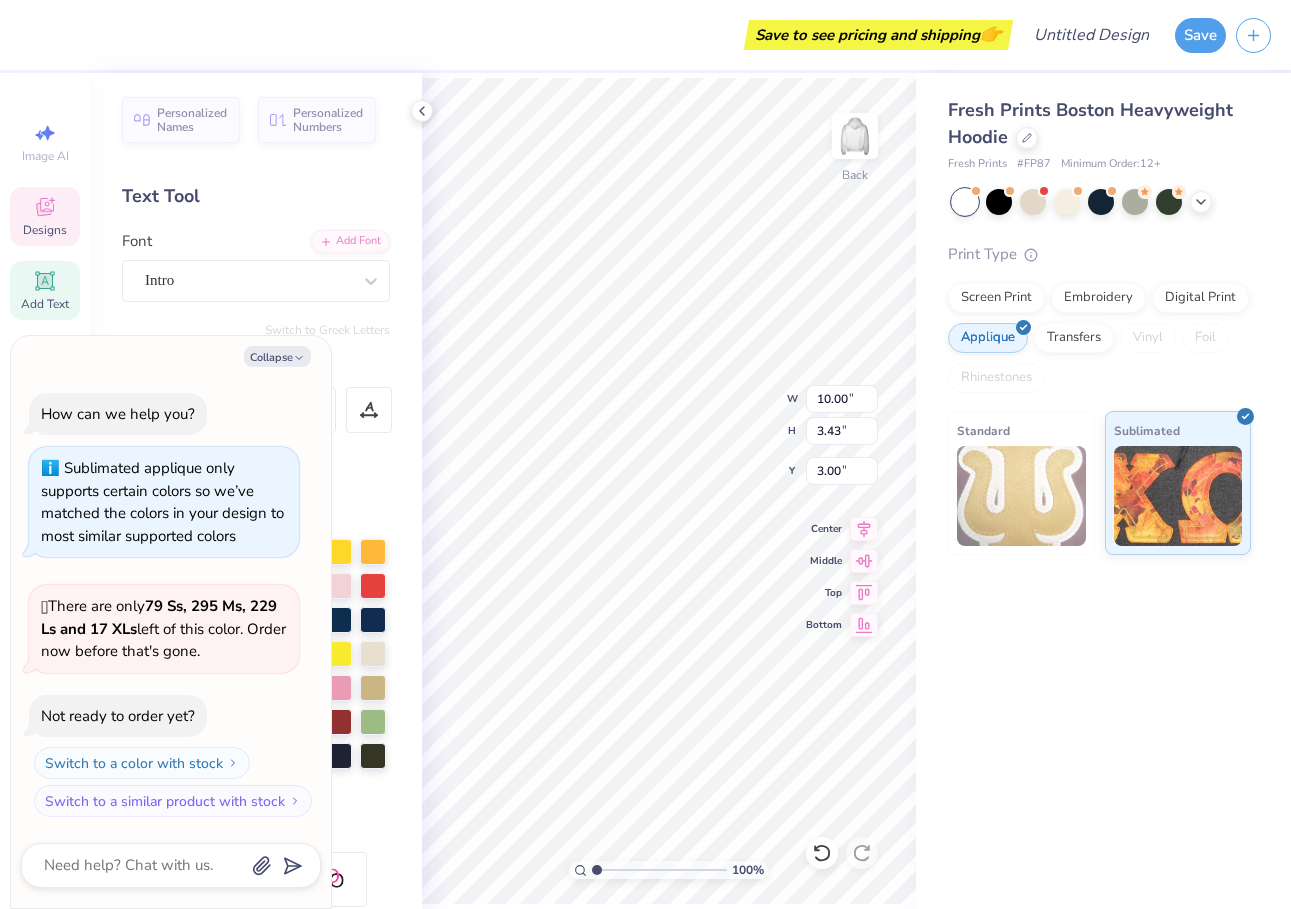 type on "x" 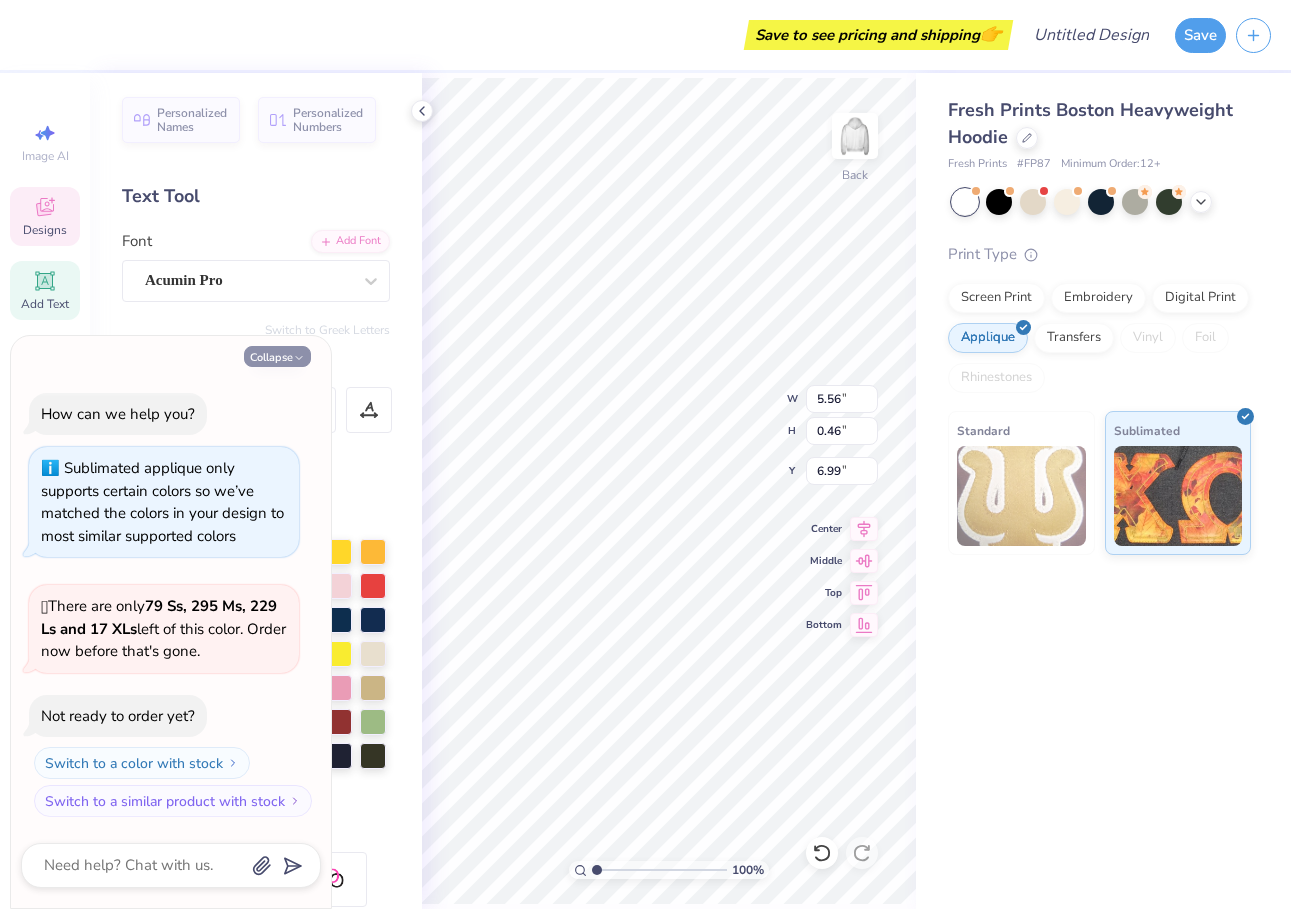 click 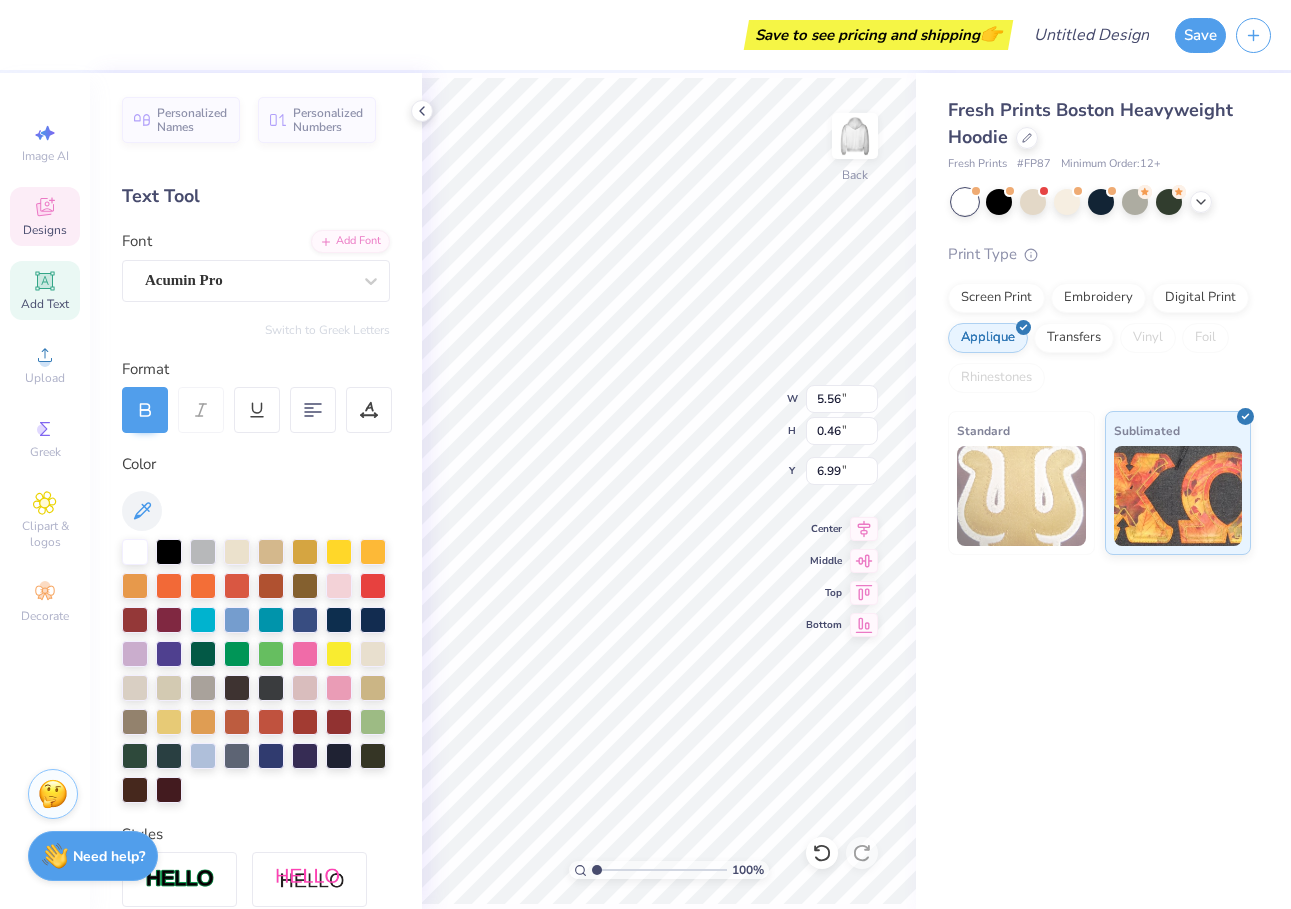 scroll, scrollTop: 0, scrollLeft: 4, axis: horizontal 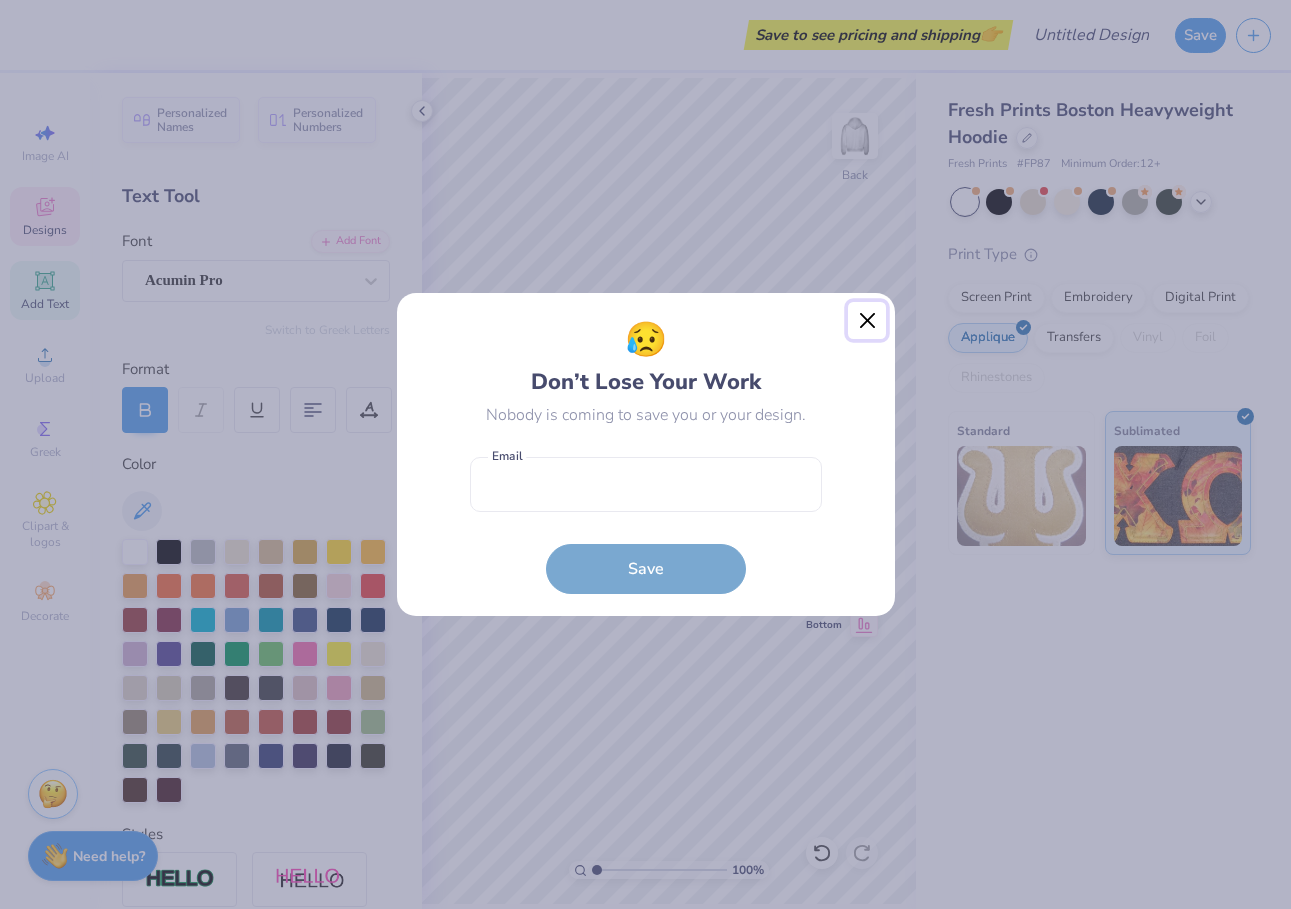 click at bounding box center [867, 321] 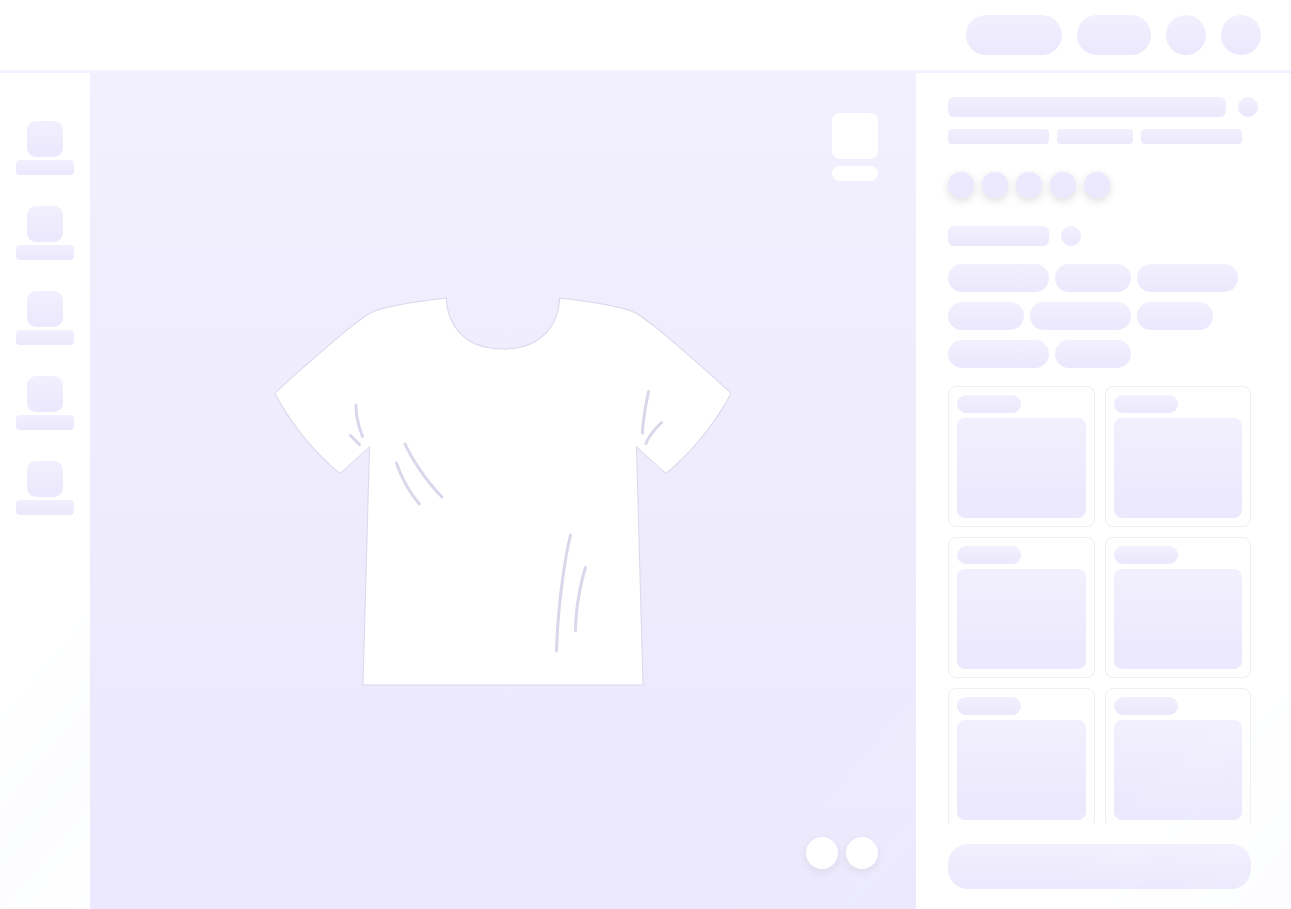 scroll, scrollTop: 0, scrollLeft: 0, axis: both 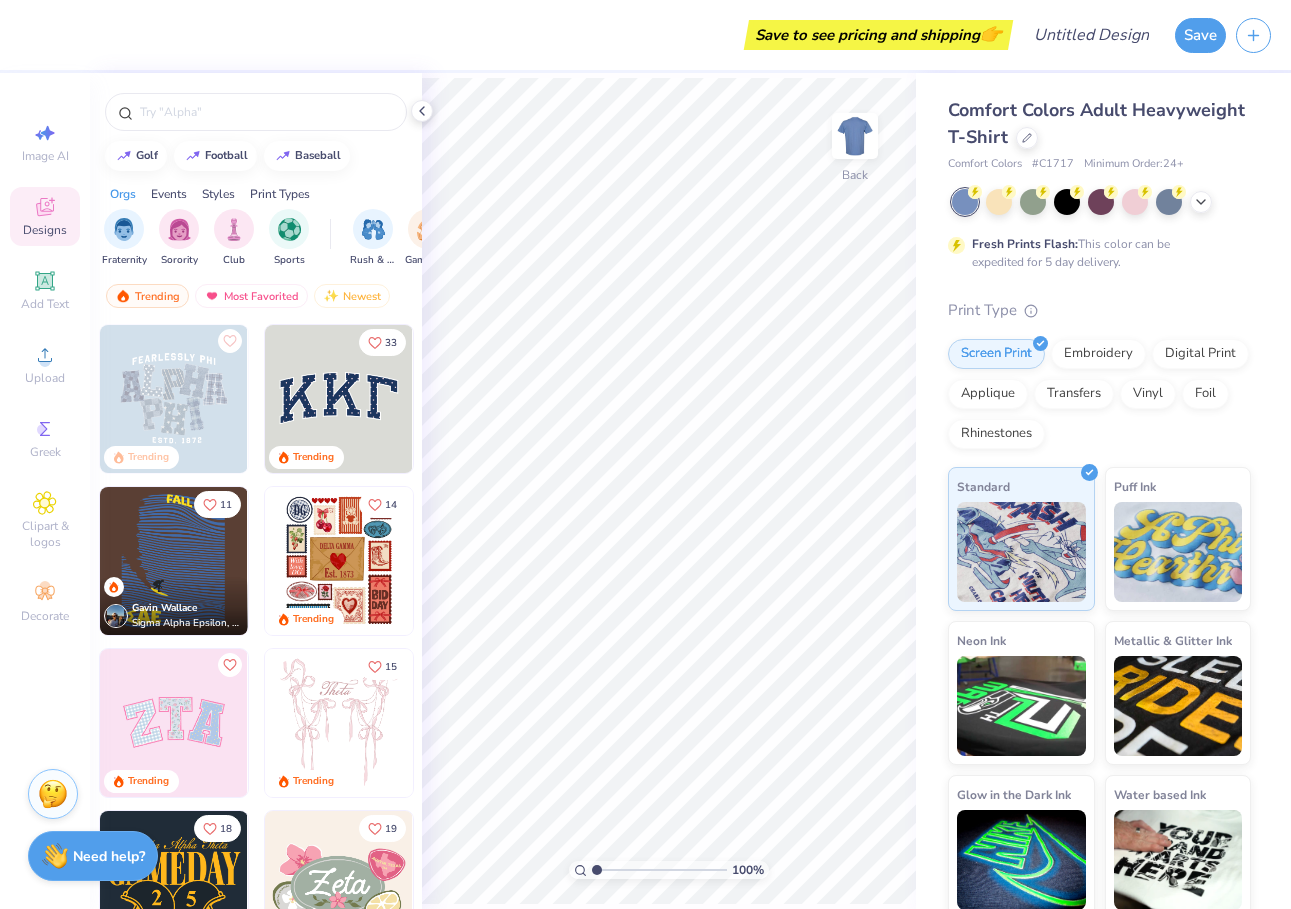 click at bounding box center (339, 399) 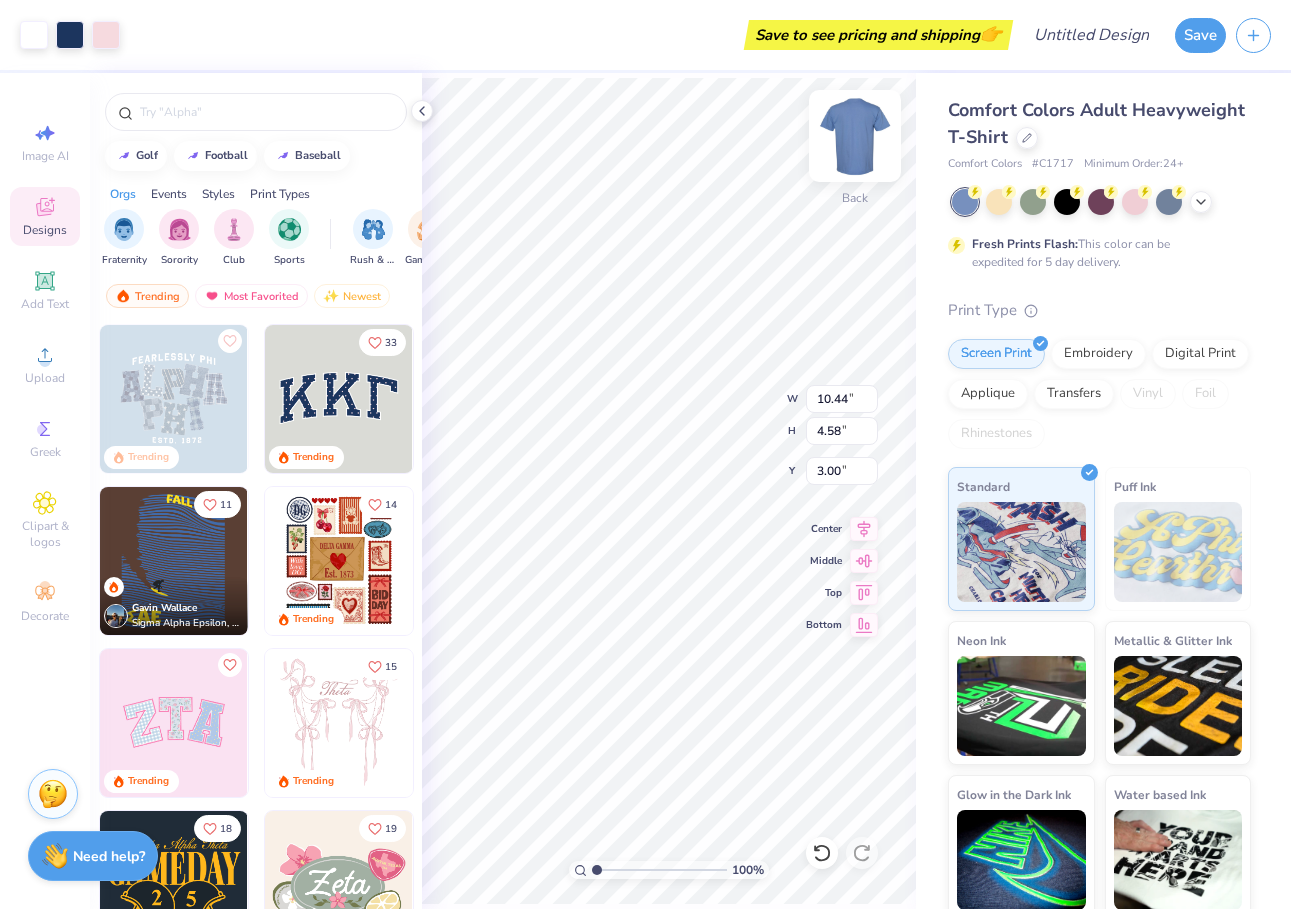 click at bounding box center [855, 136] 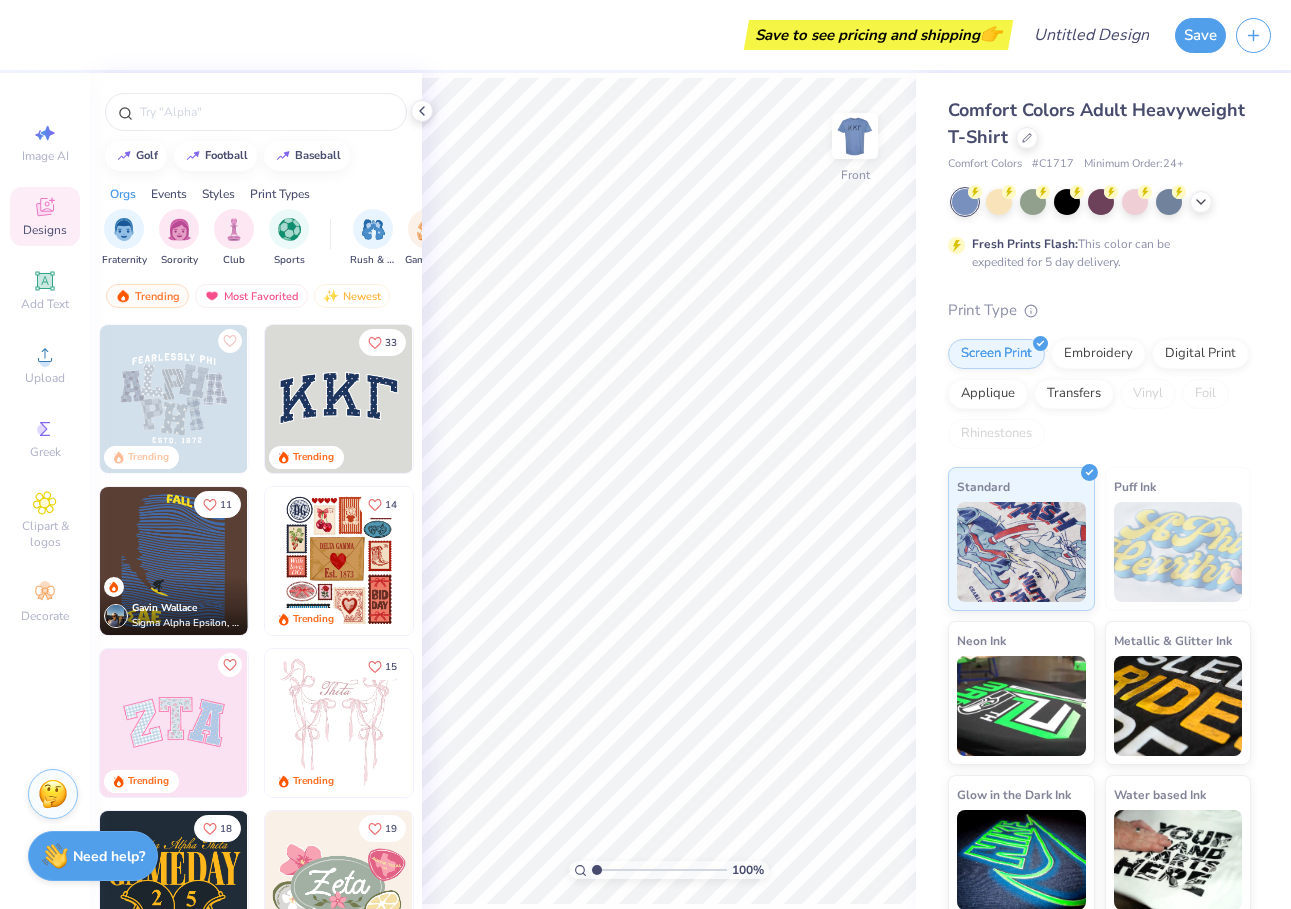 click at bounding box center (855, 136) 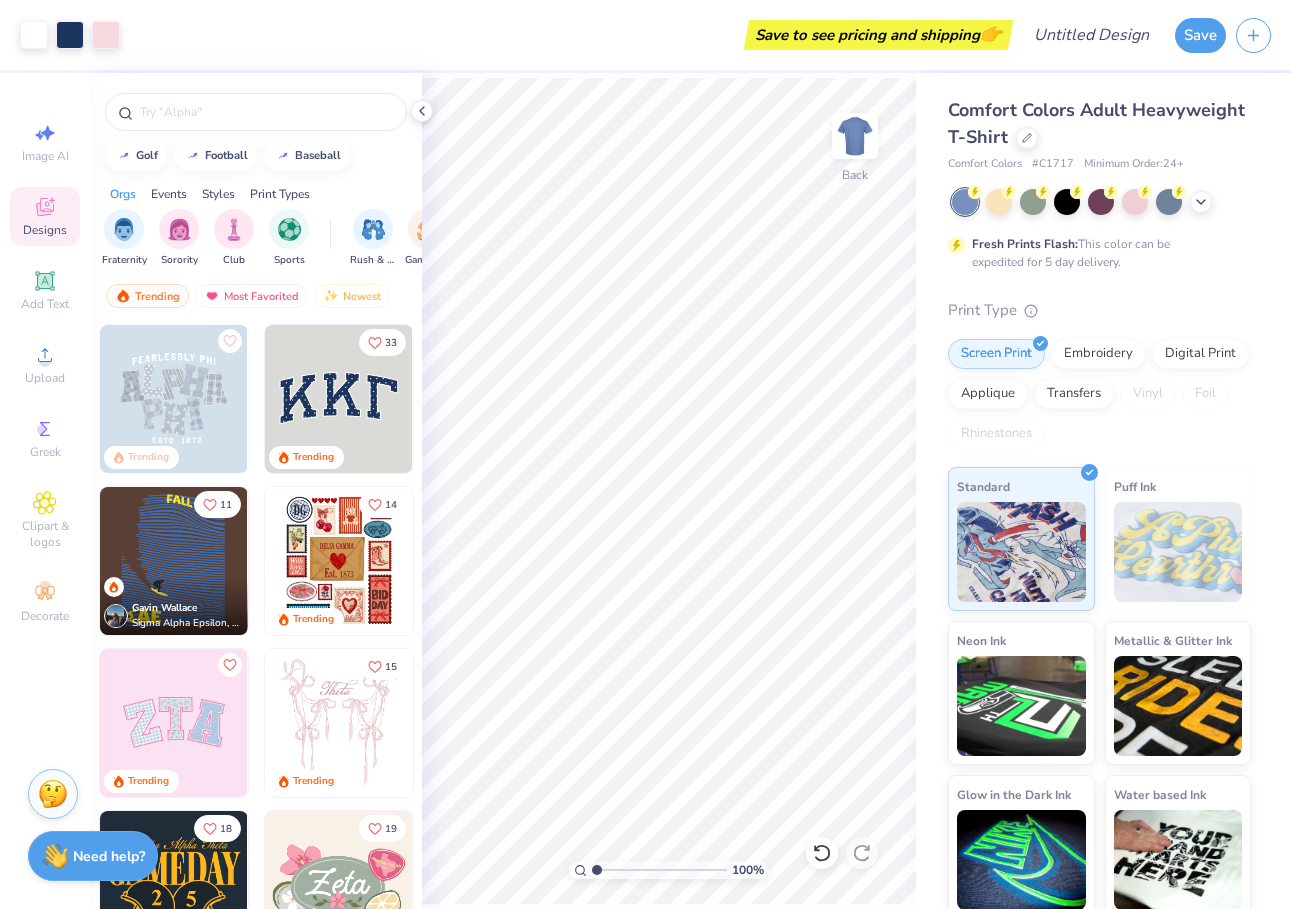 click at bounding box center (339, 723) 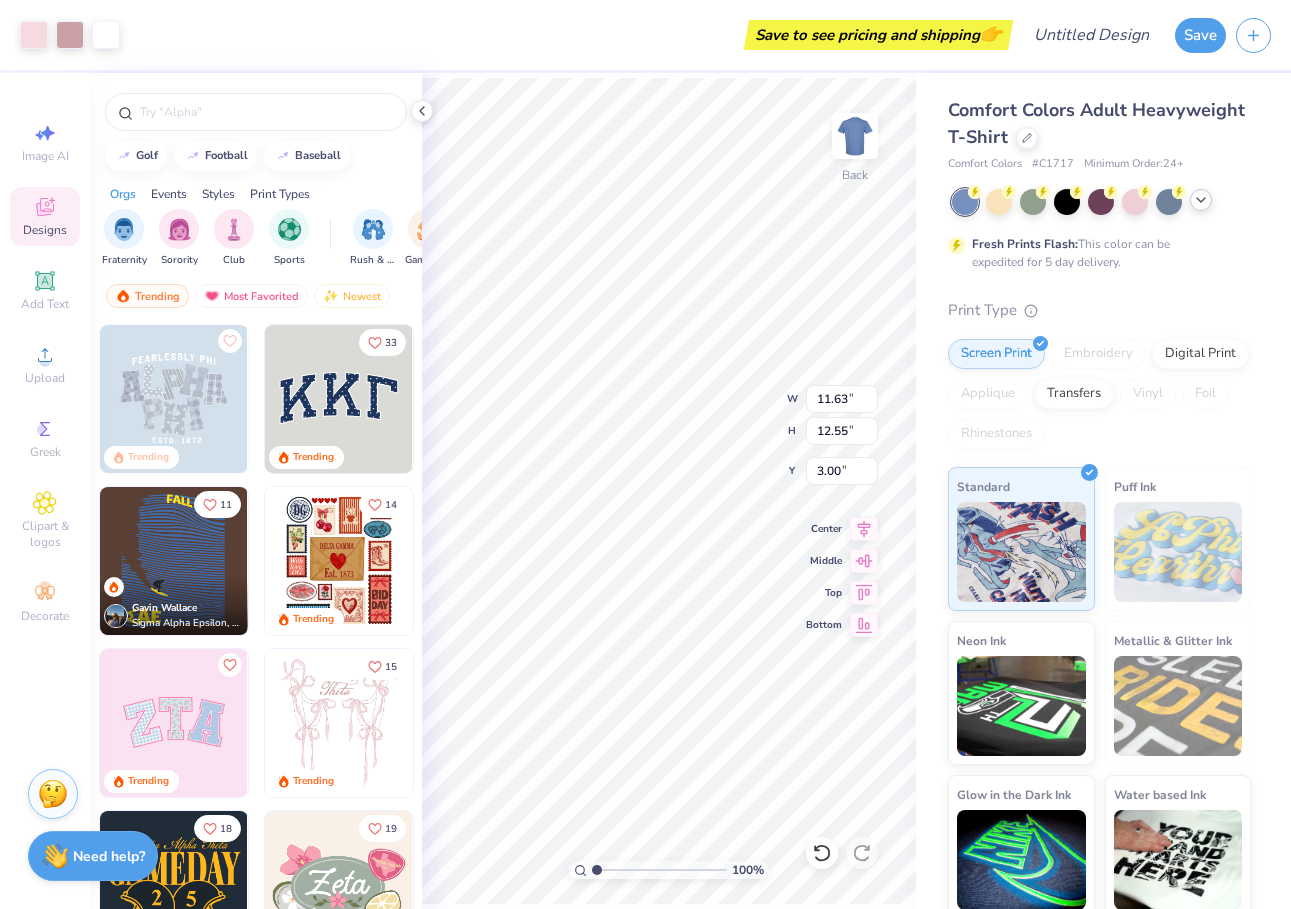 click 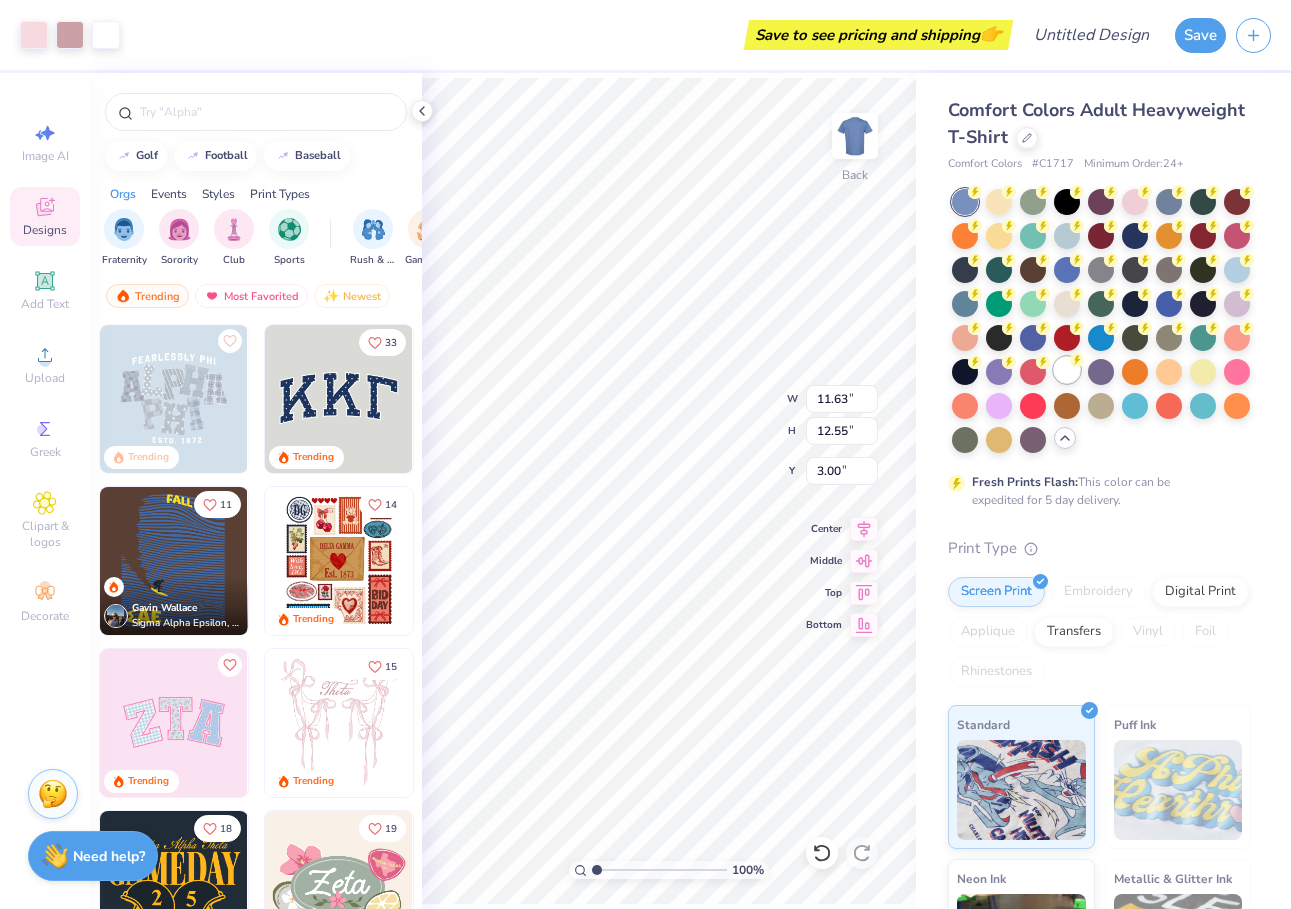 click at bounding box center [1067, 370] 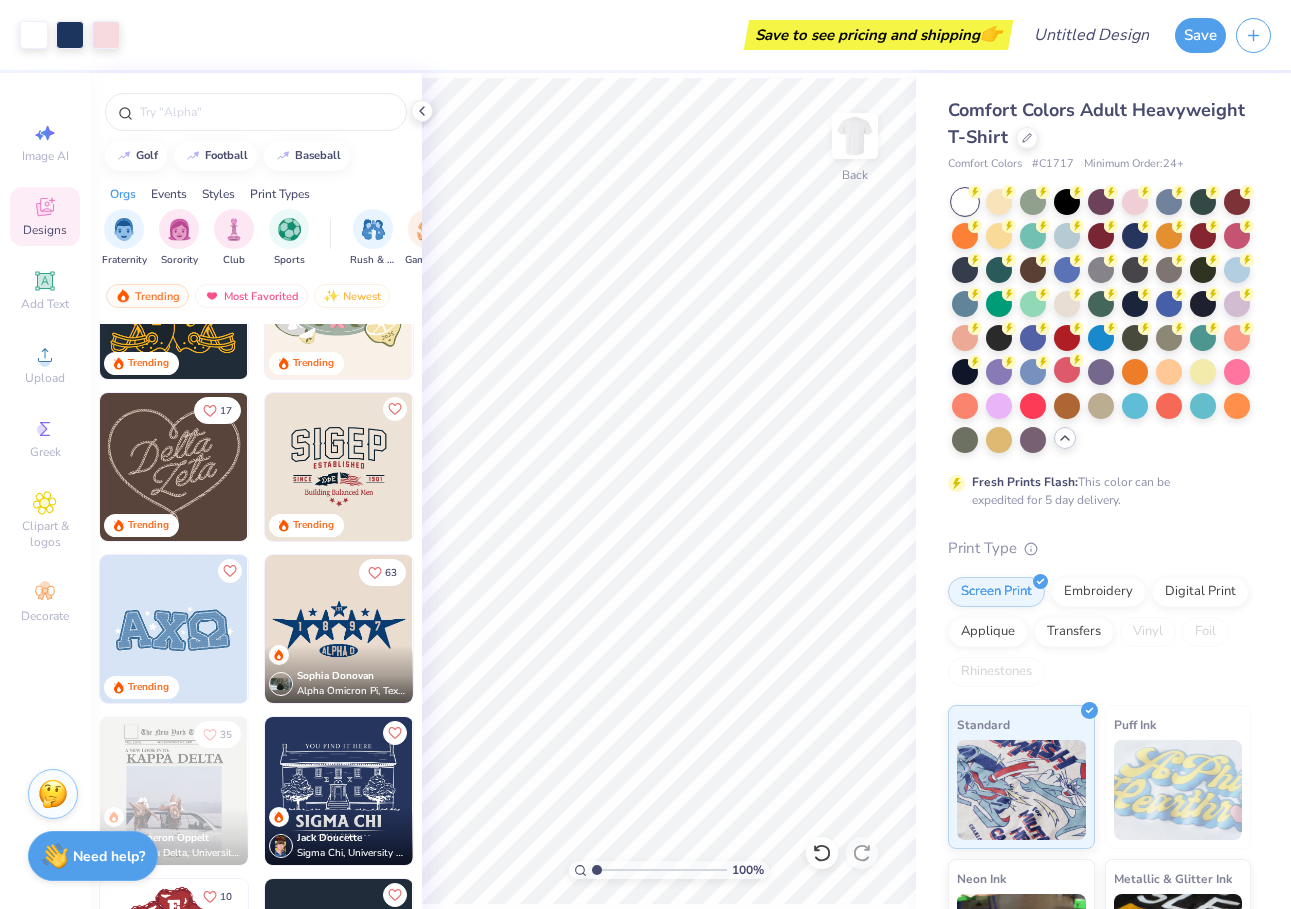 scroll, scrollTop: 644, scrollLeft: 0, axis: vertical 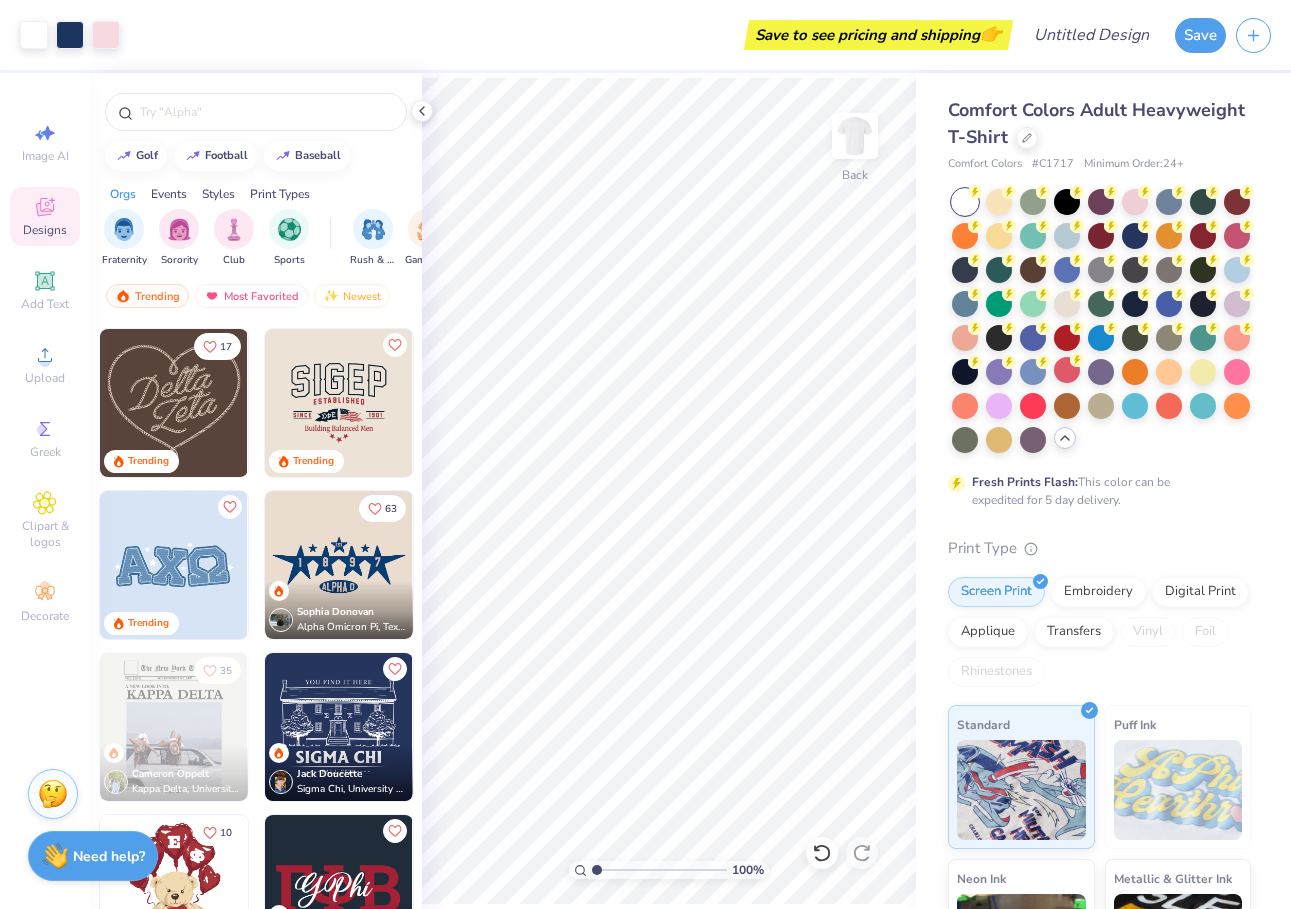 click at bounding box center [174, 565] 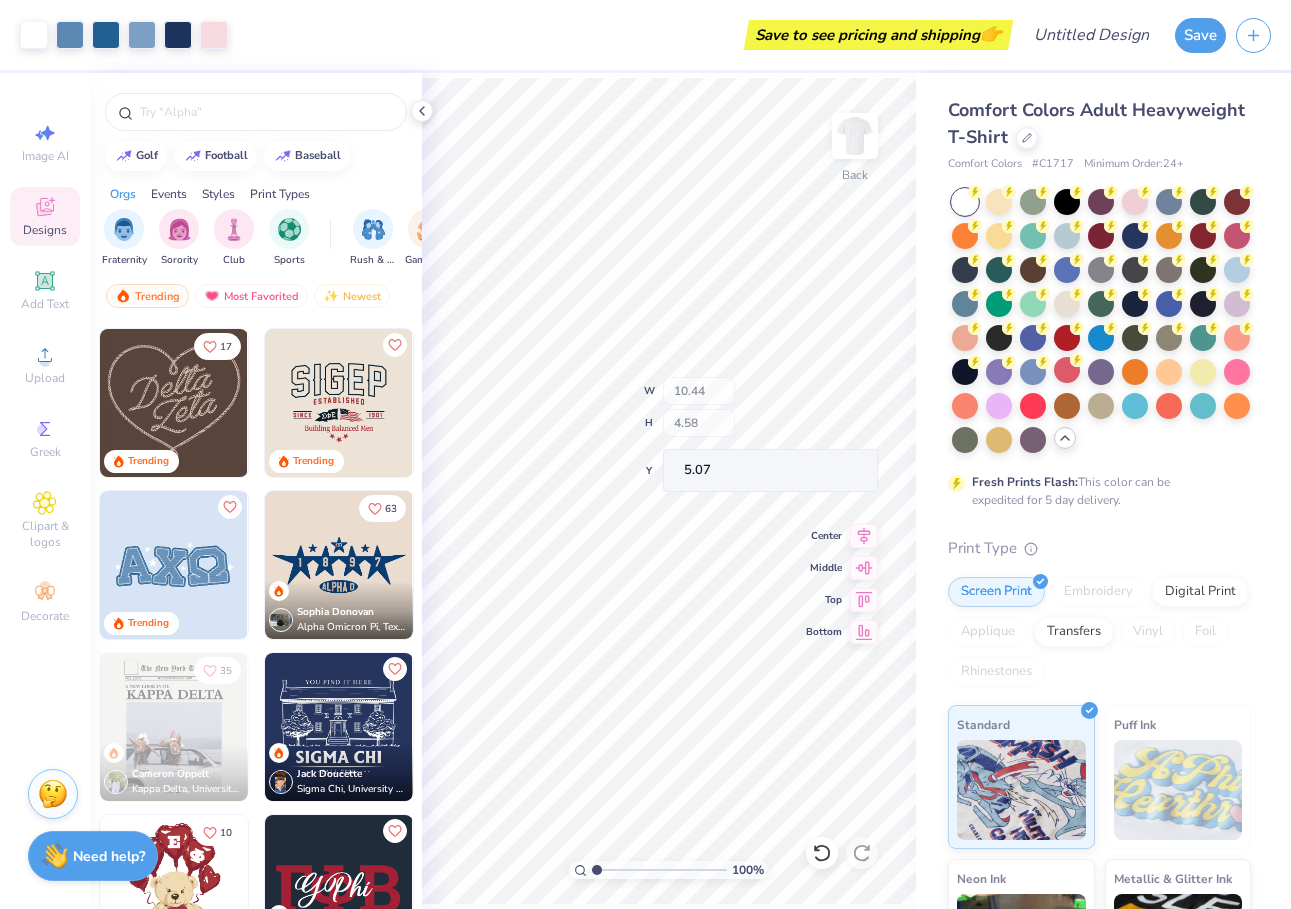 type on "10.44" 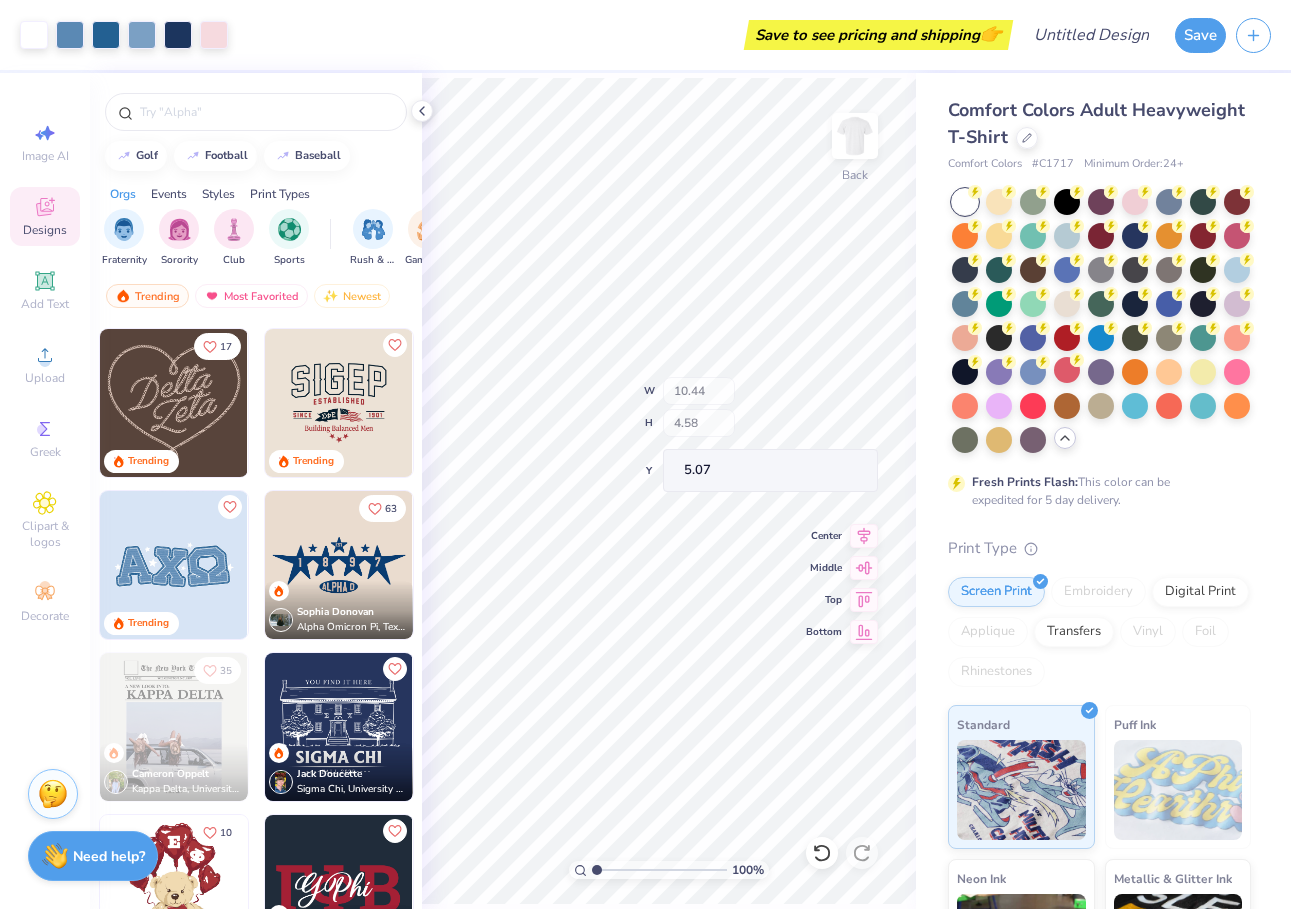 type on "4.58" 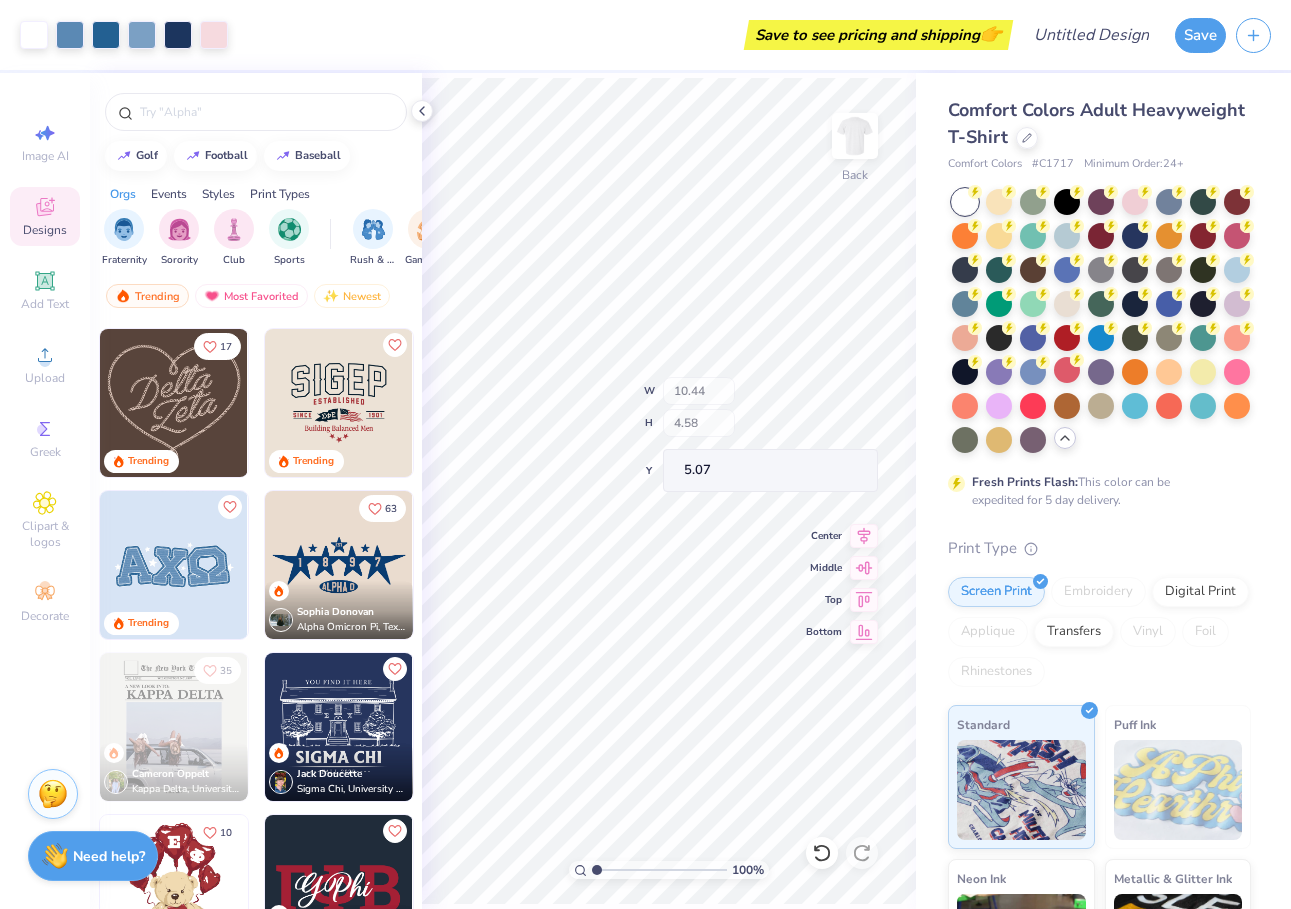 type on "5.07" 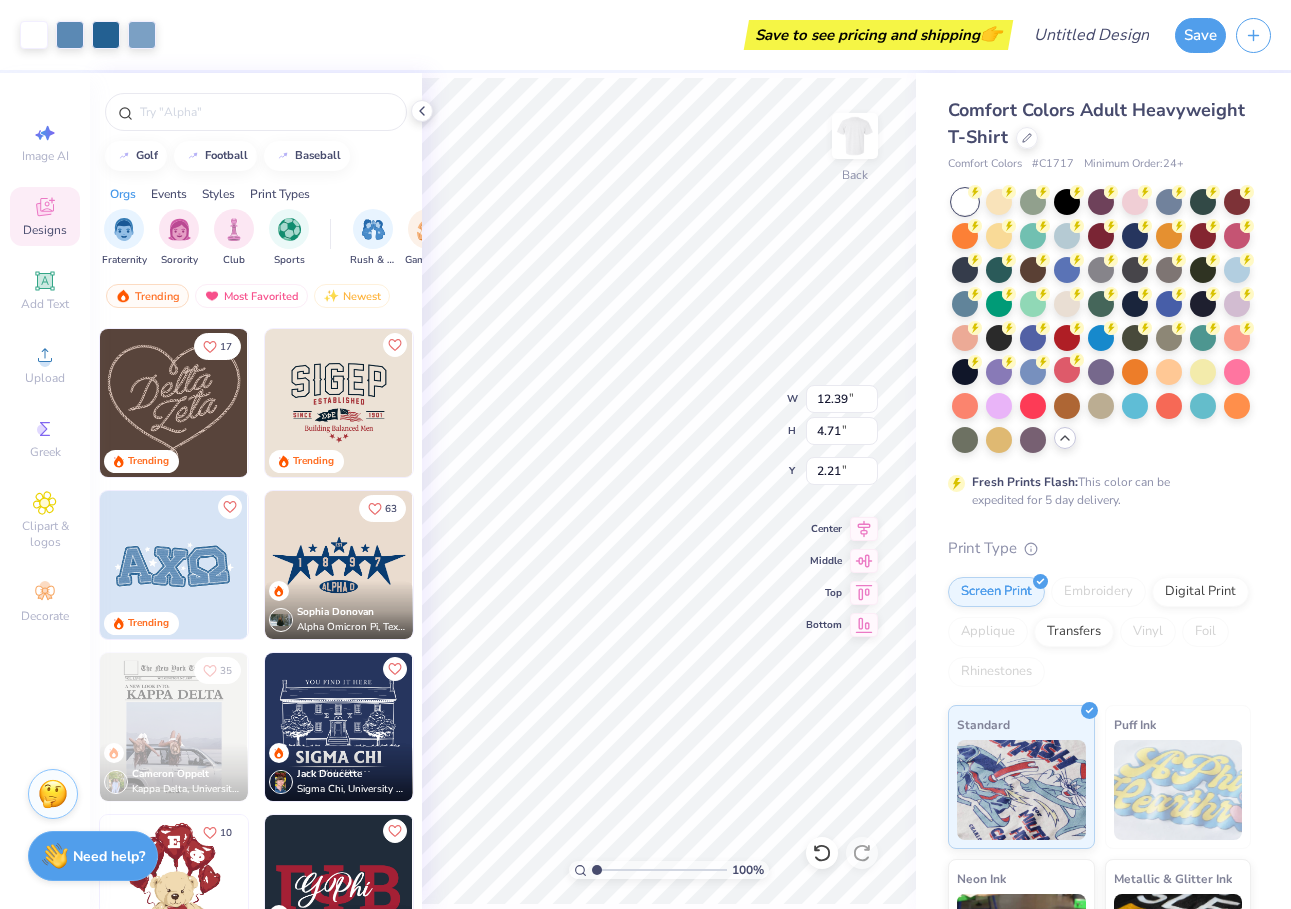 type on "4.33" 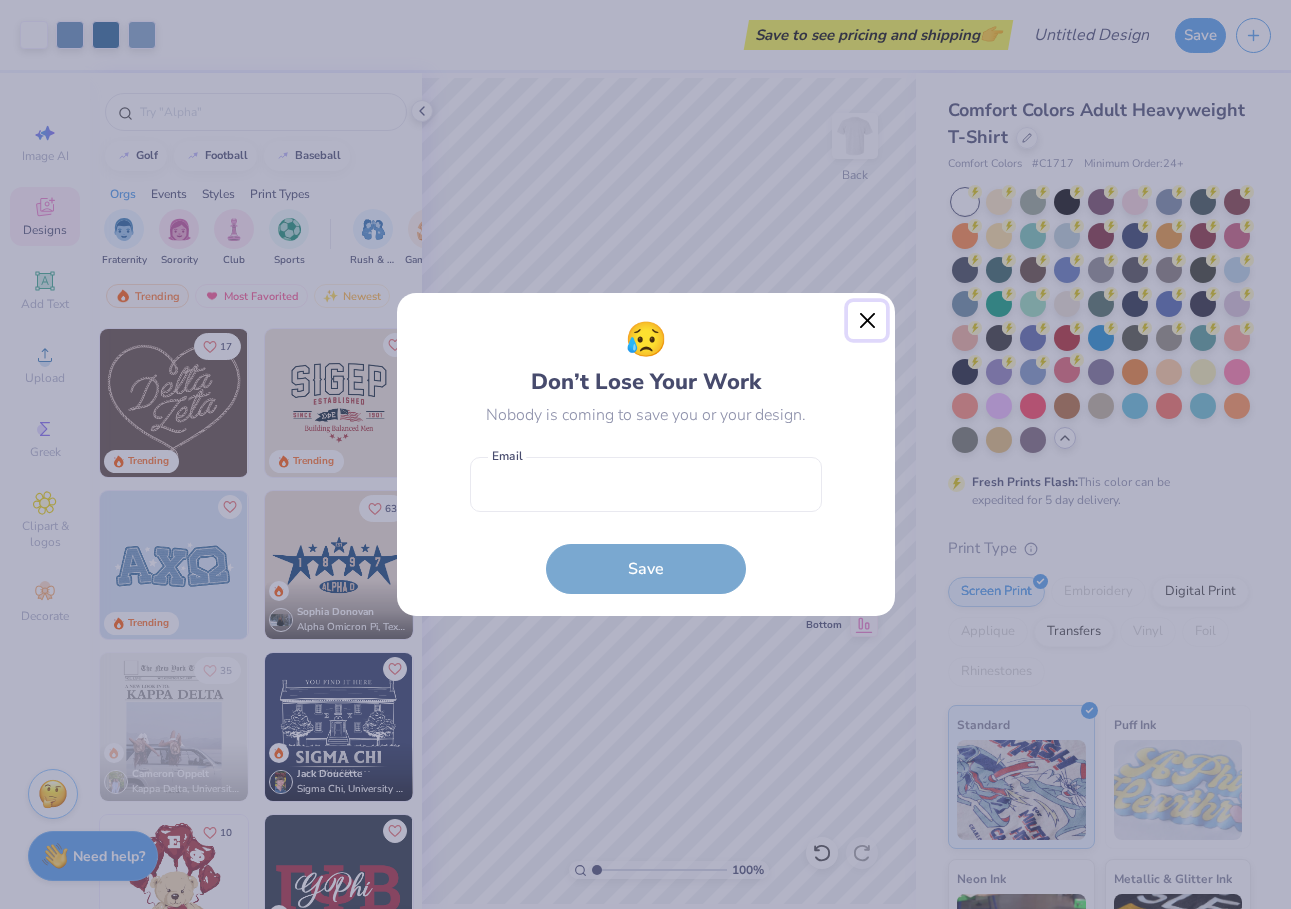click at bounding box center [867, 321] 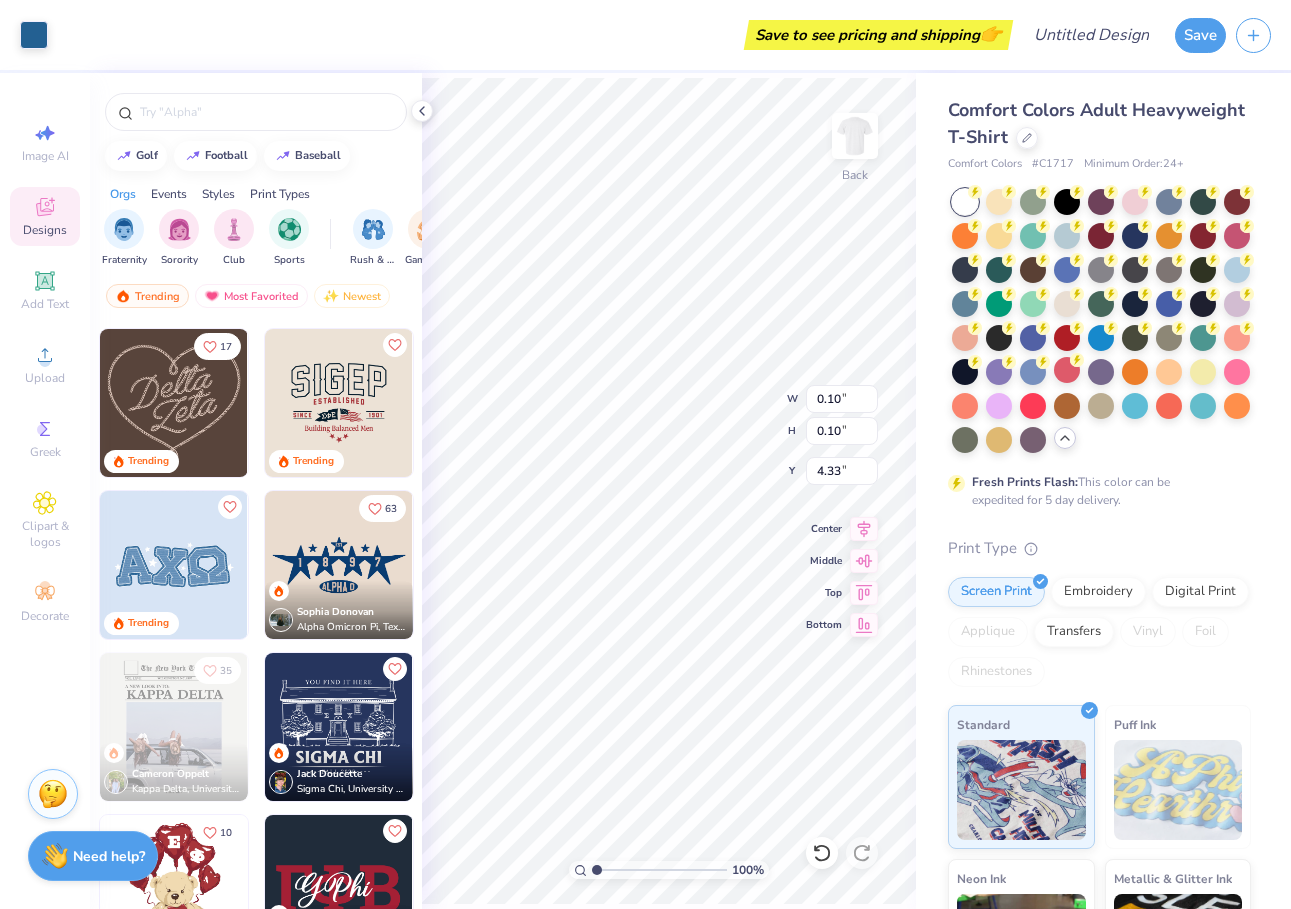 type on "0.10" 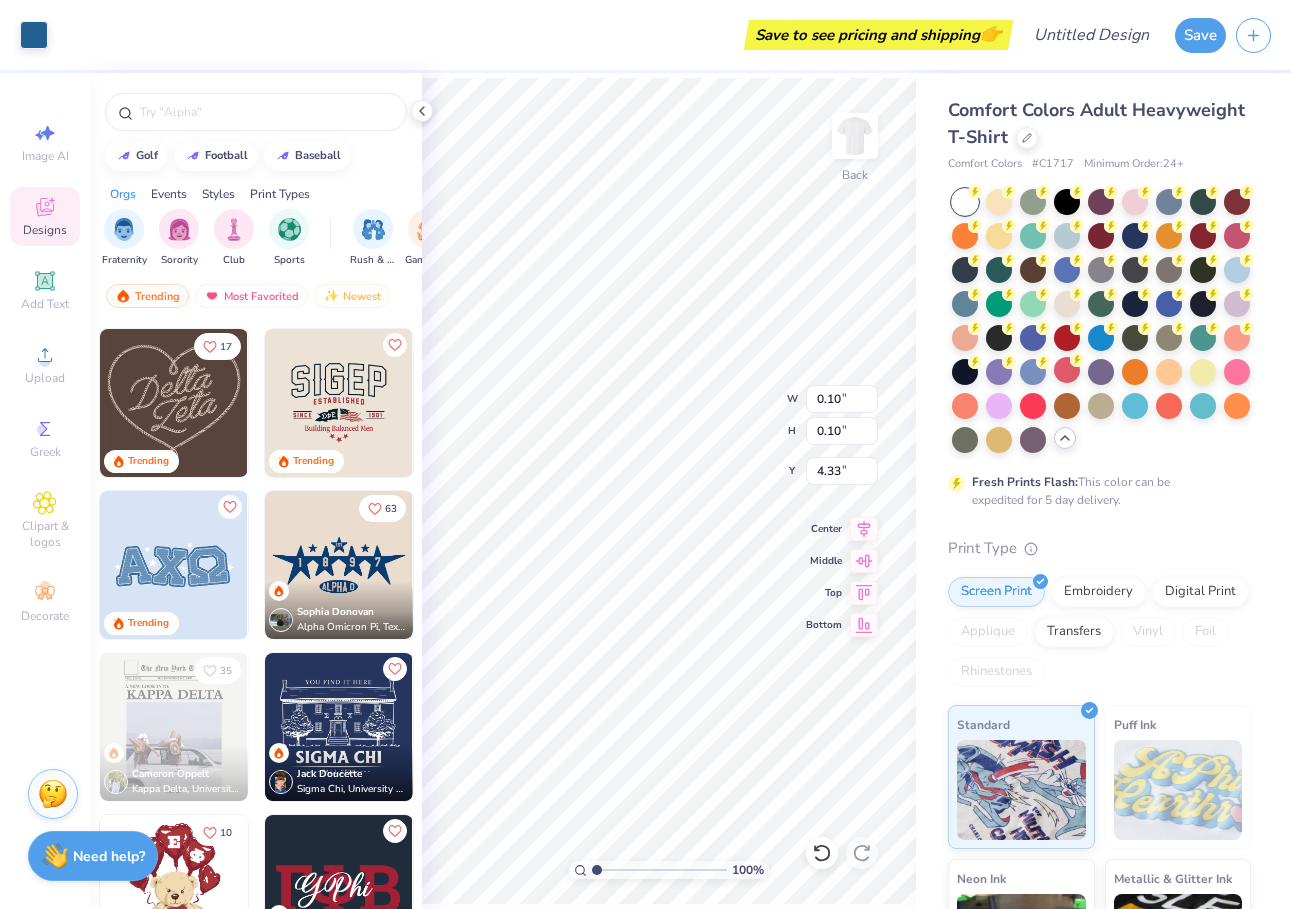 type on "0.10" 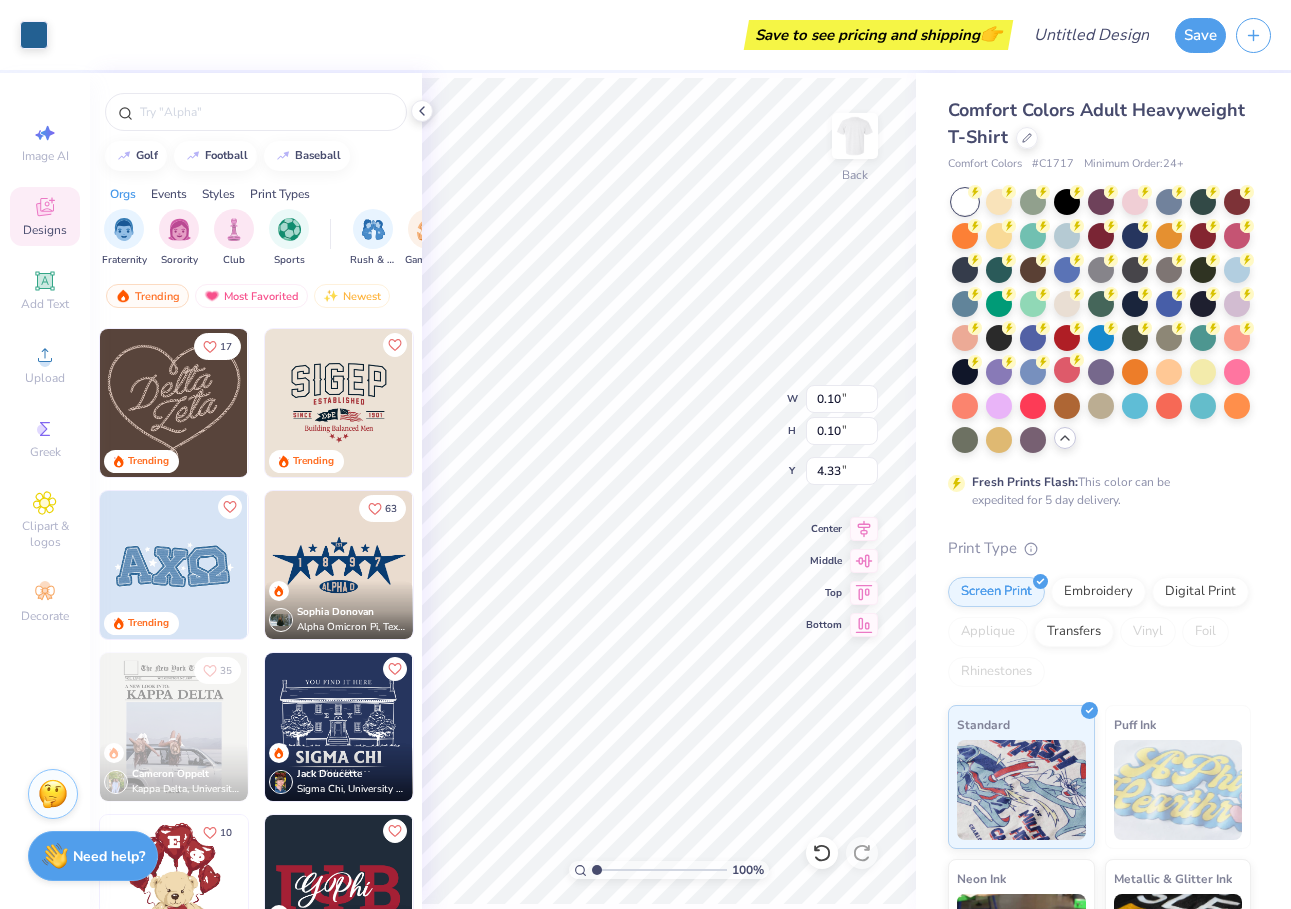type on "7.35" 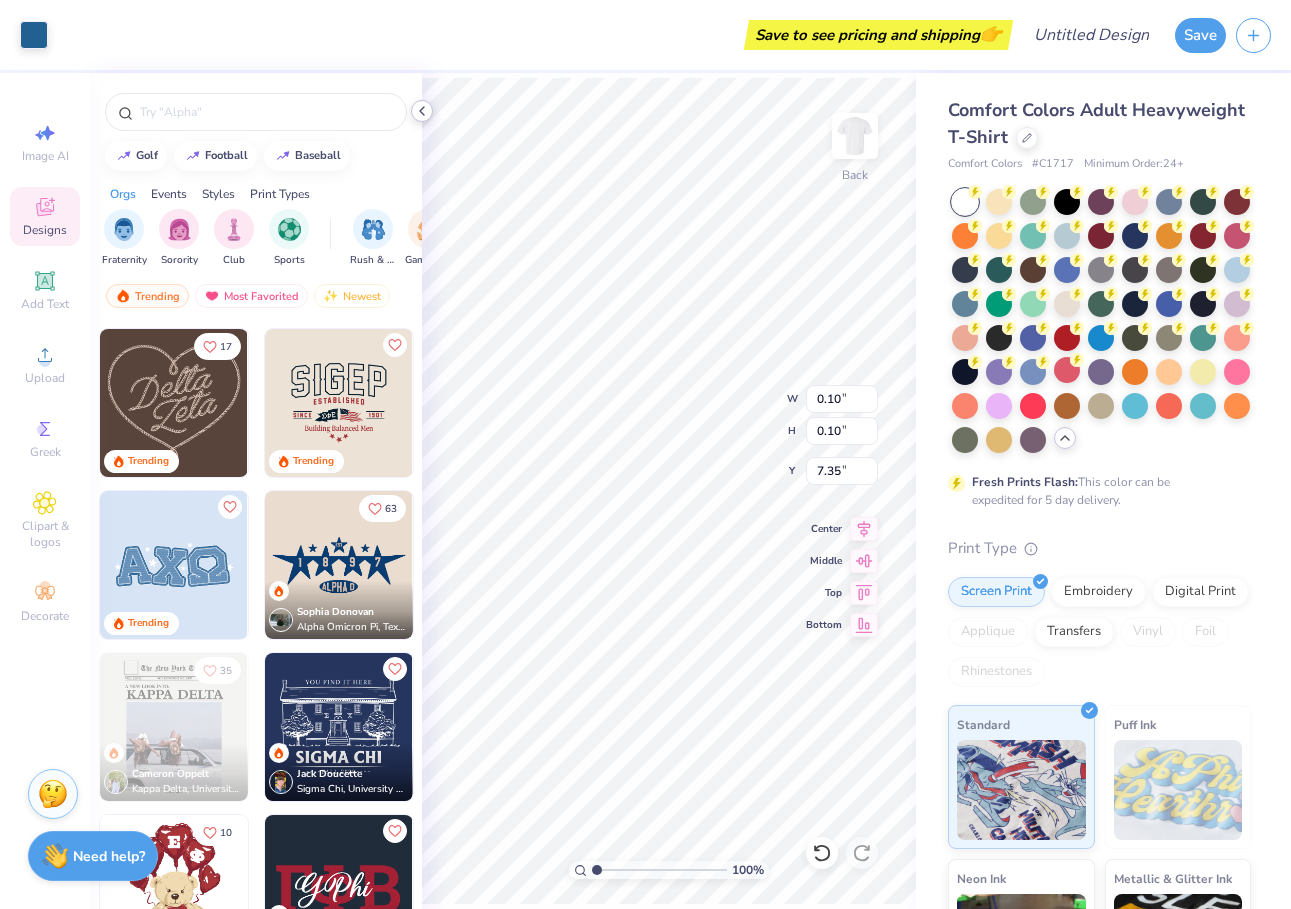 click 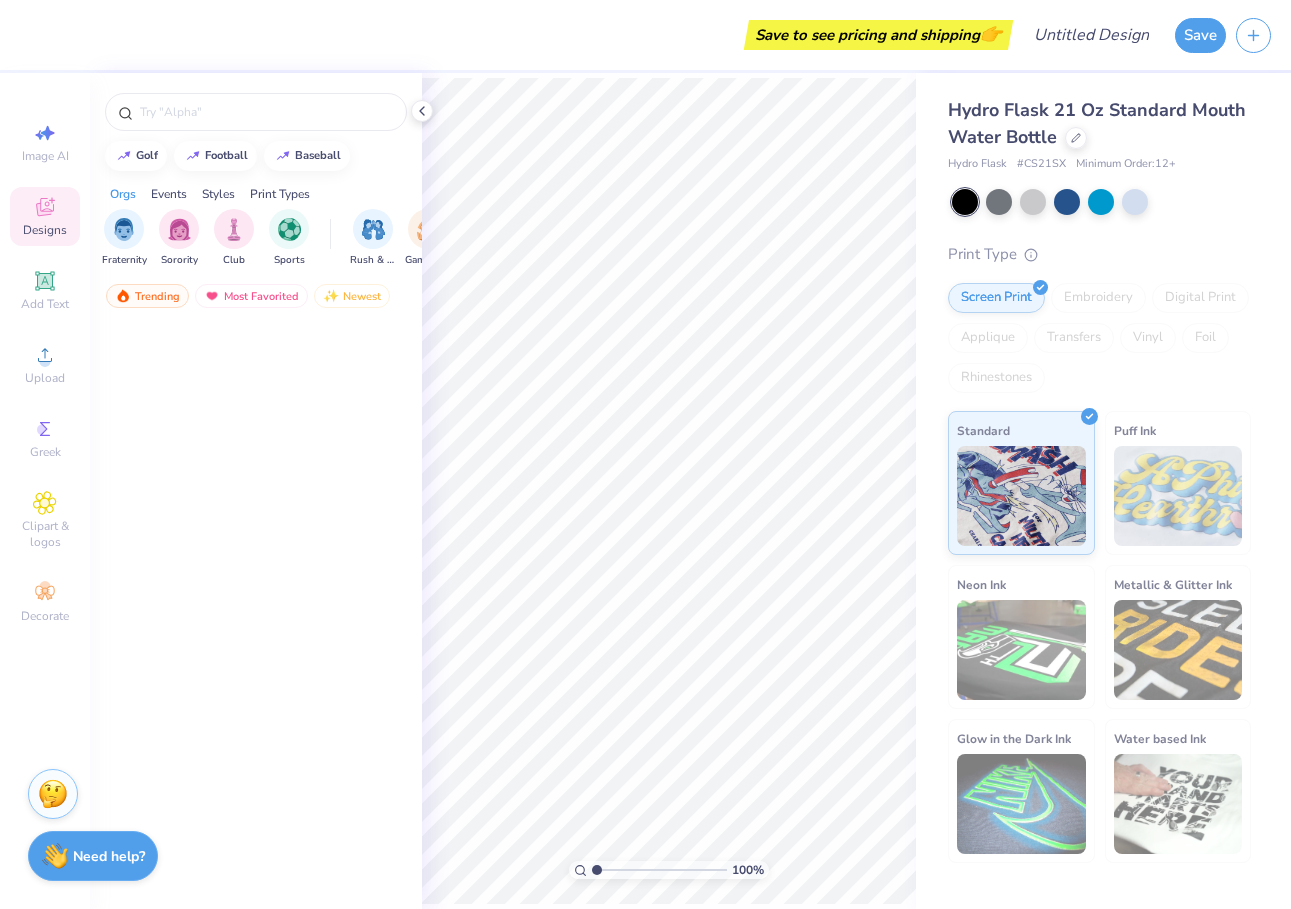 scroll, scrollTop: 0, scrollLeft: 0, axis: both 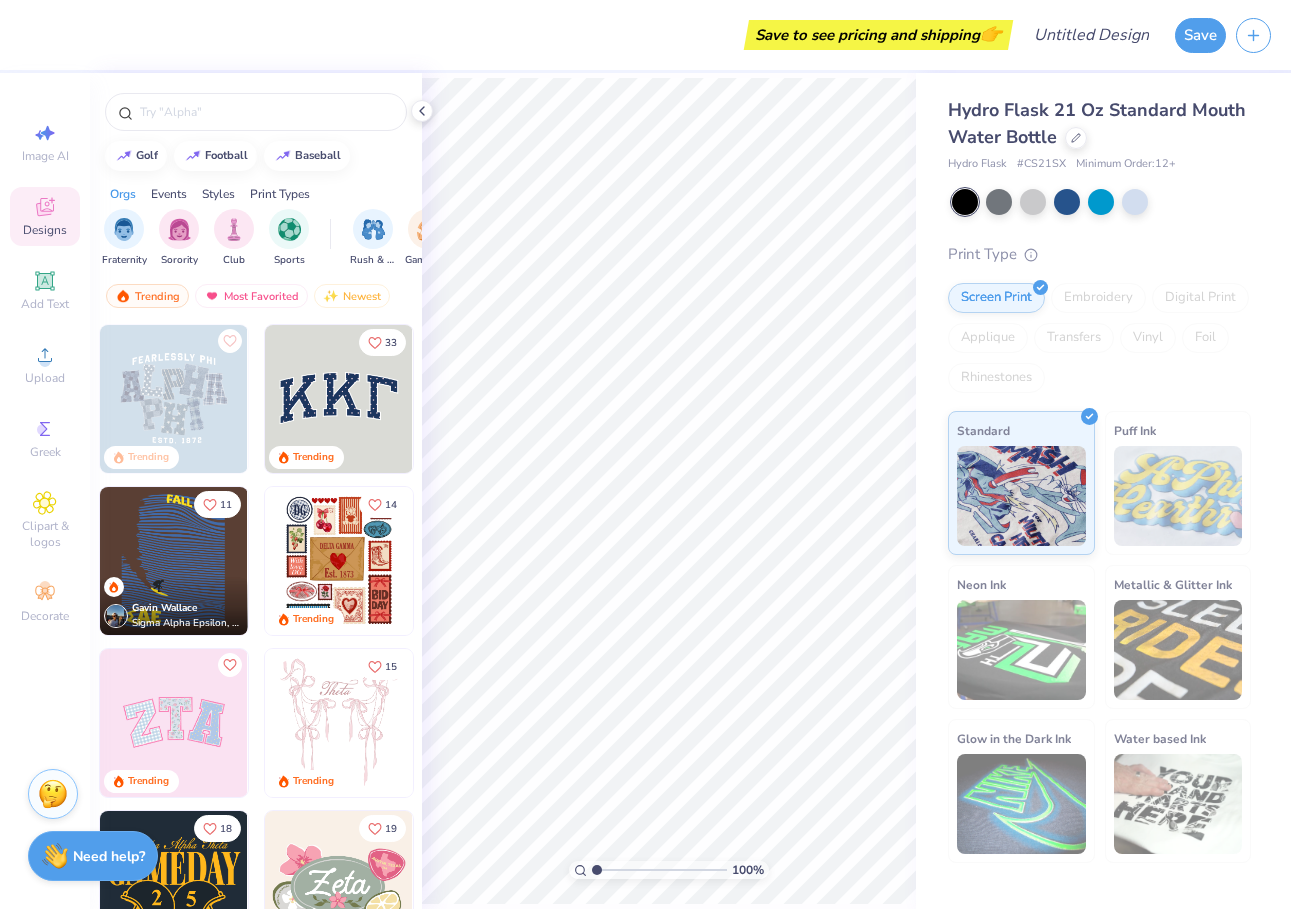 click at bounding box center (339, 399) 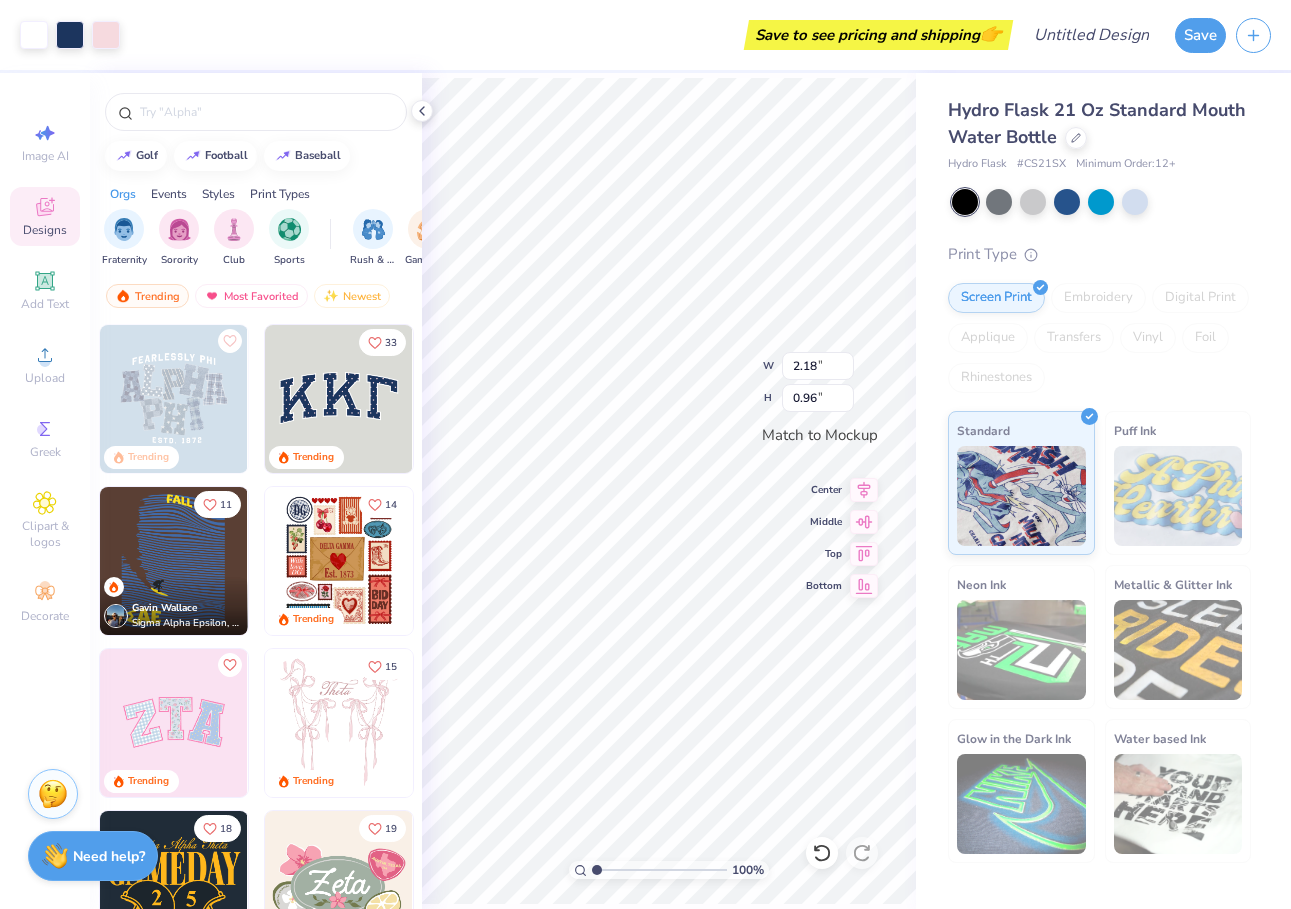 click at bounding box center (339, 399) 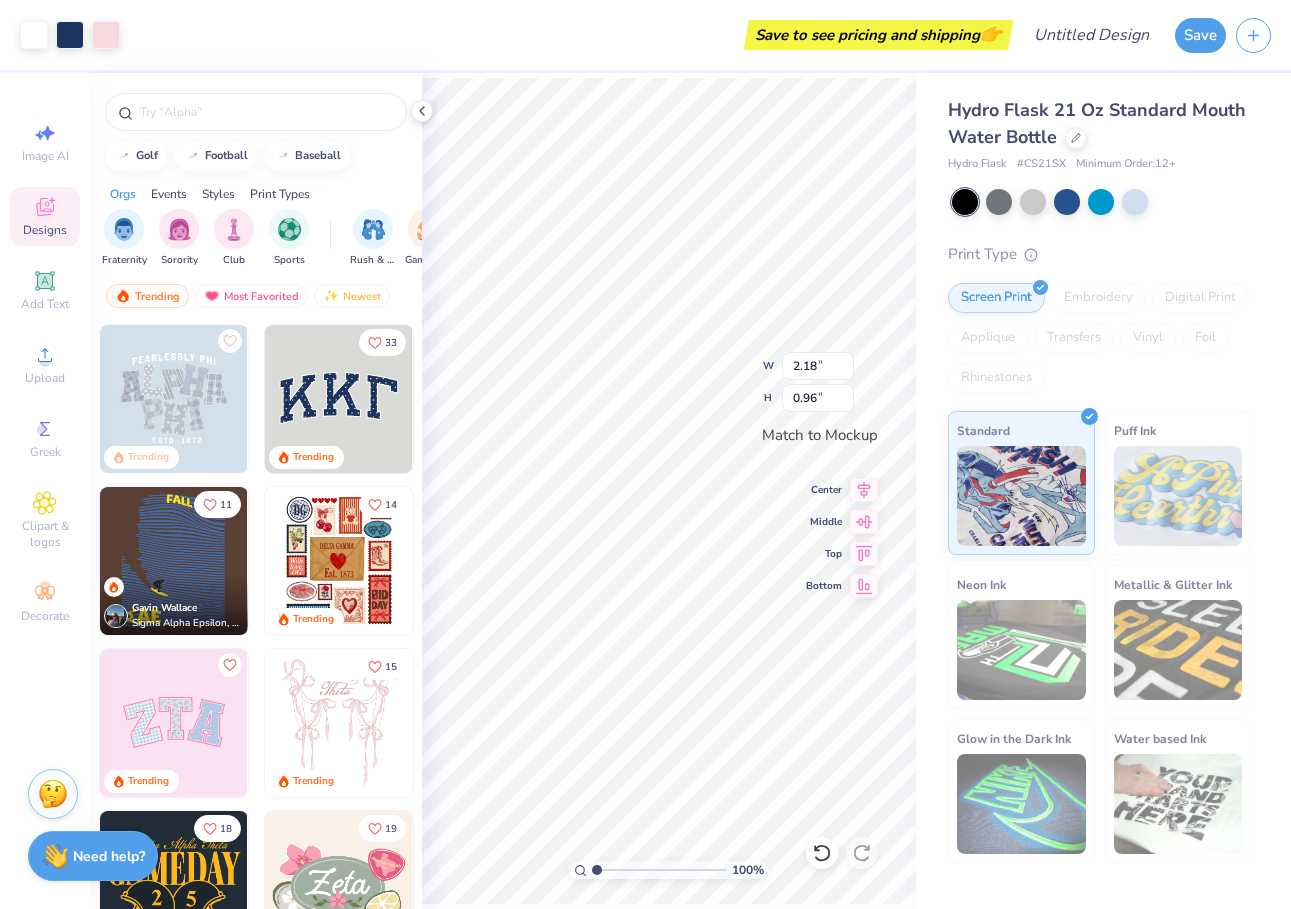 click at bounding box center (339, 723) 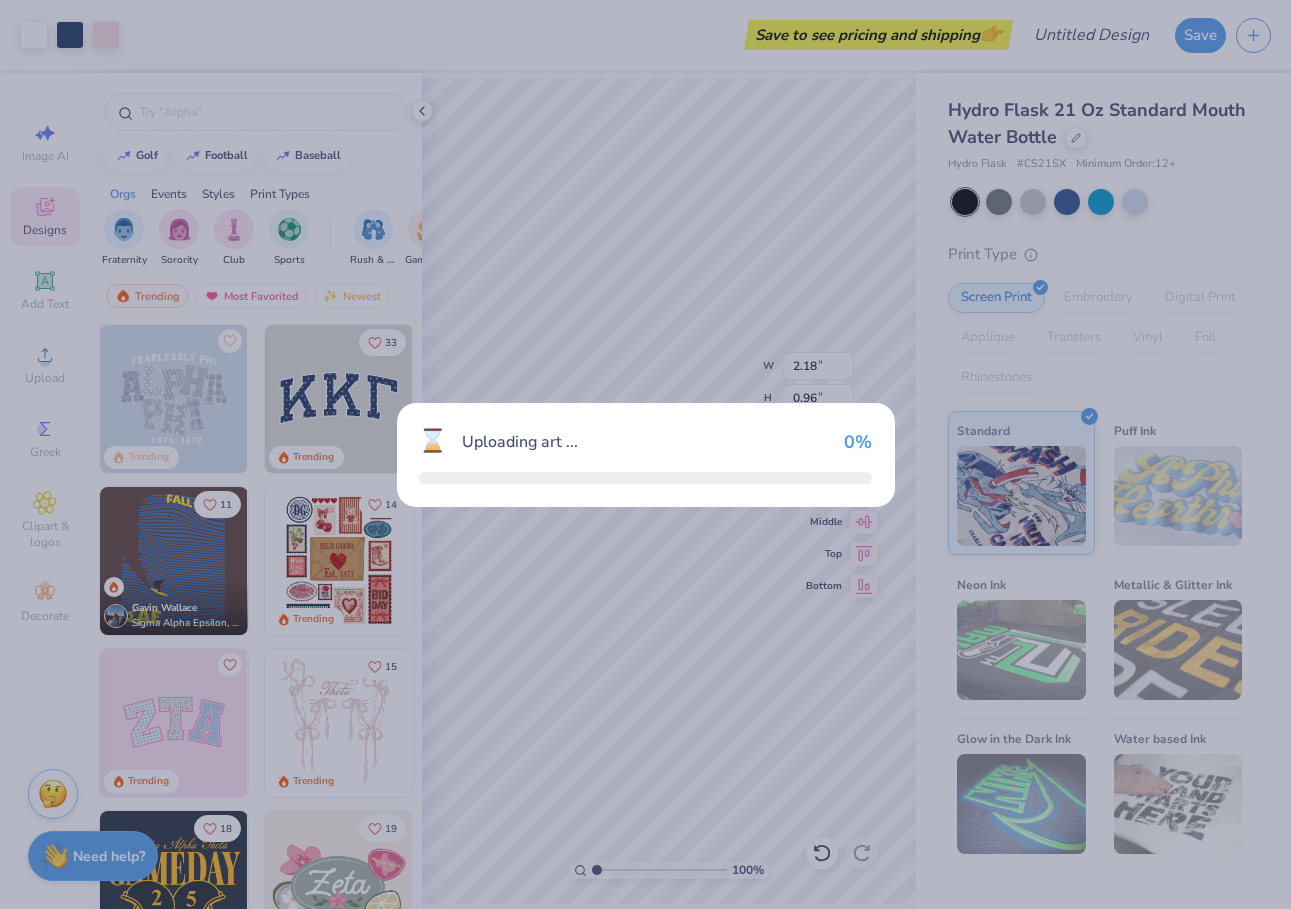 type on "2.36" 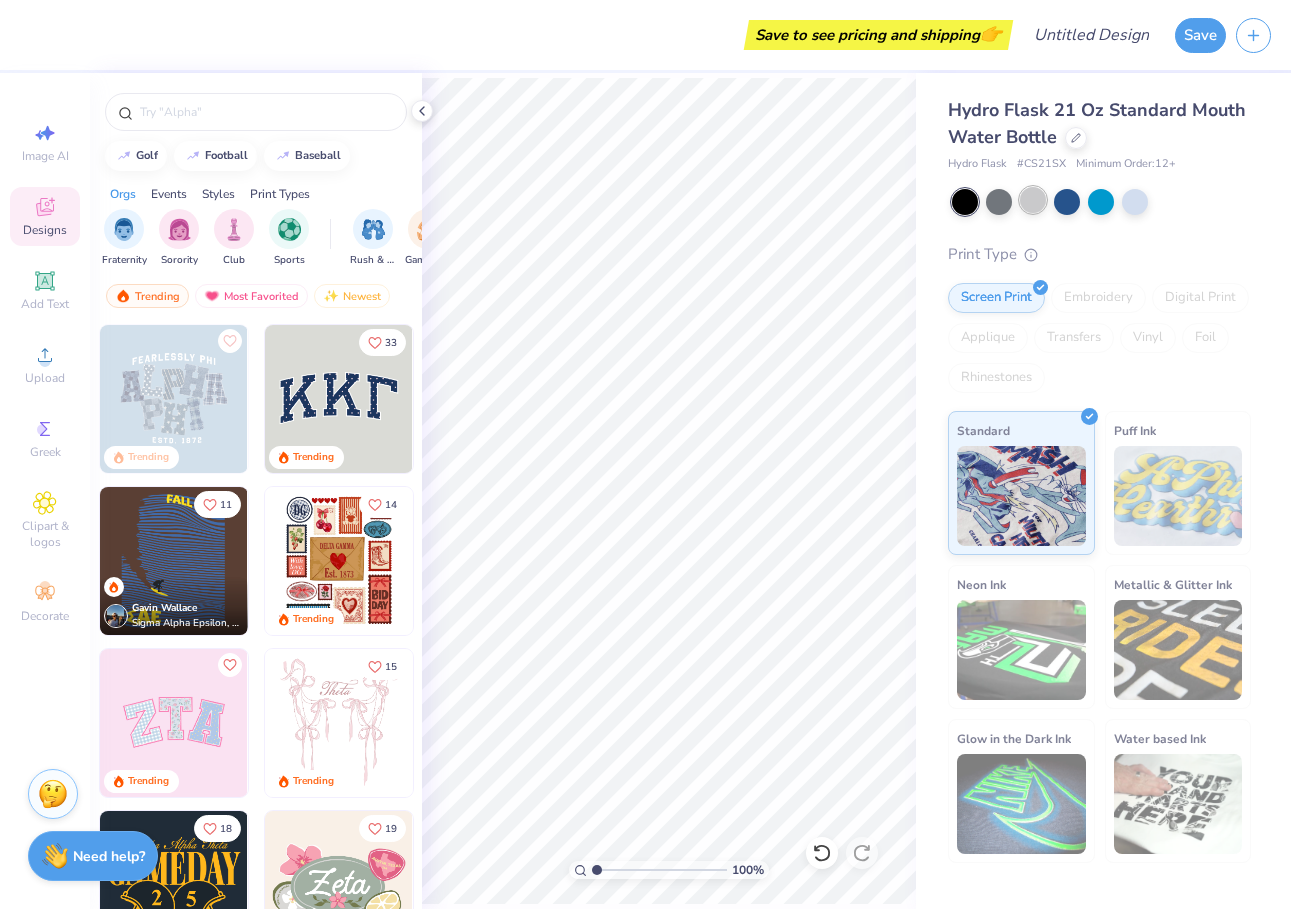 click at bounding box center (1033, 200) 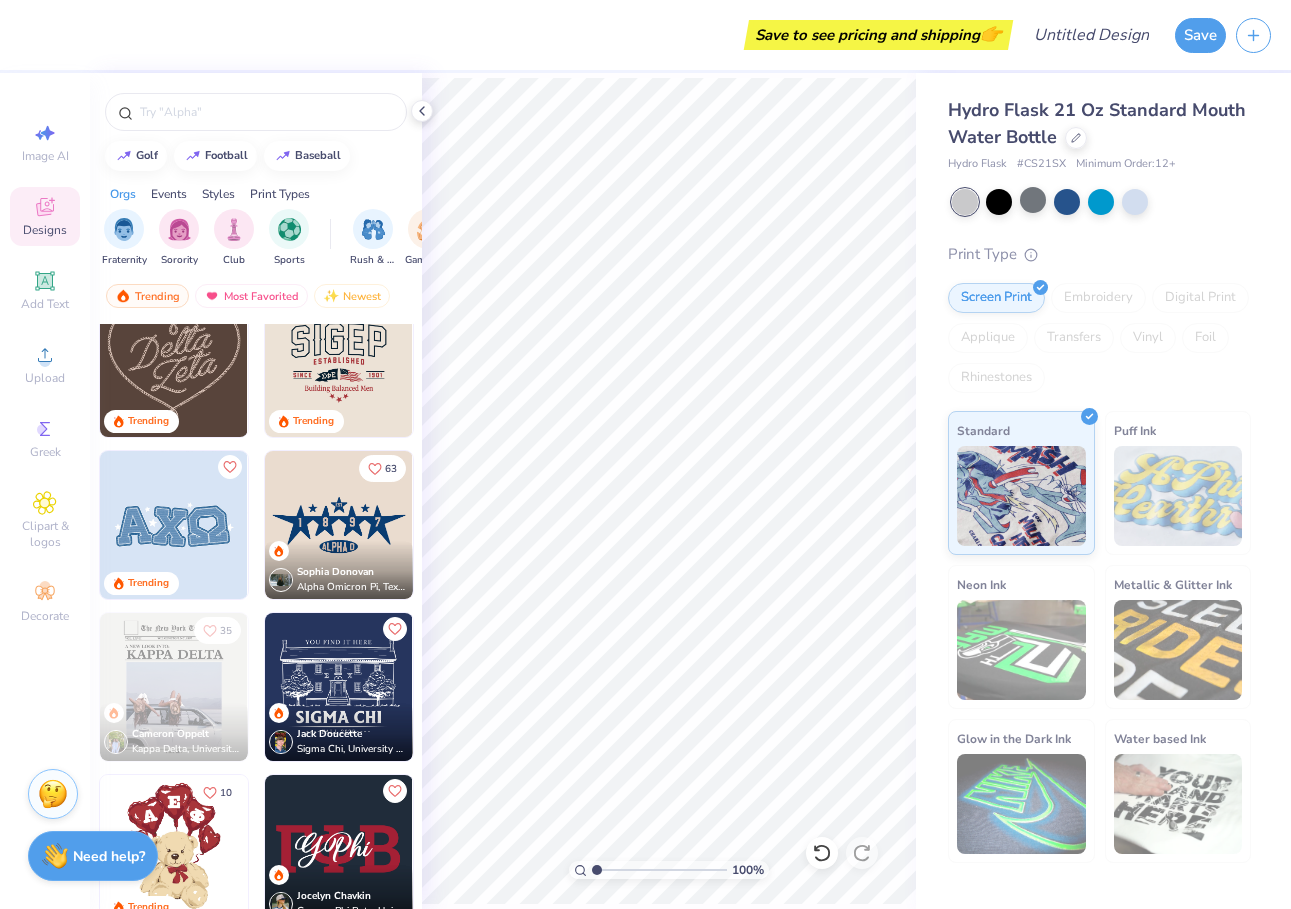 scroll, scrollTop: 694, scrollLeft: 0, axis: vertical 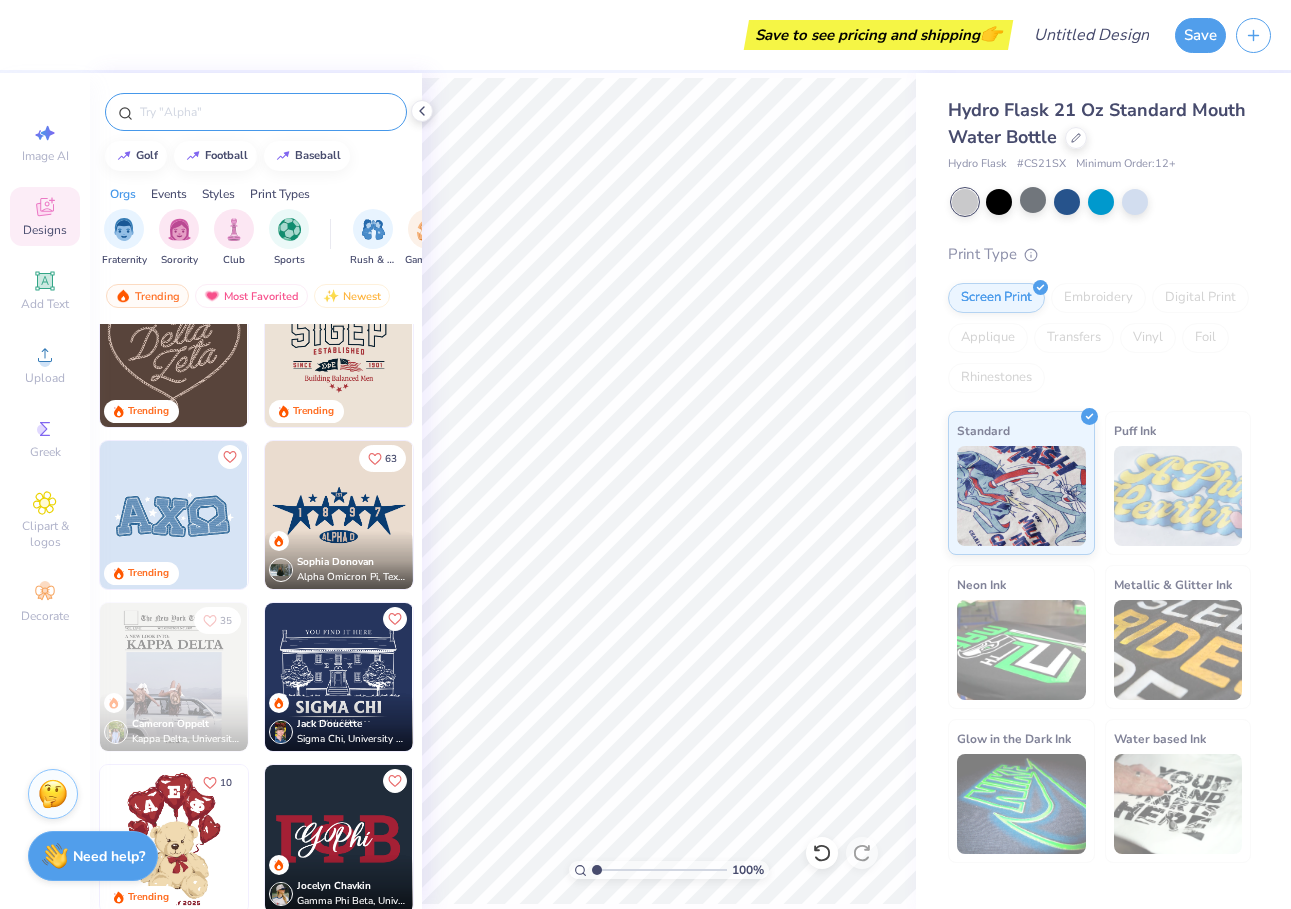 click at bounding box center (266, 112) 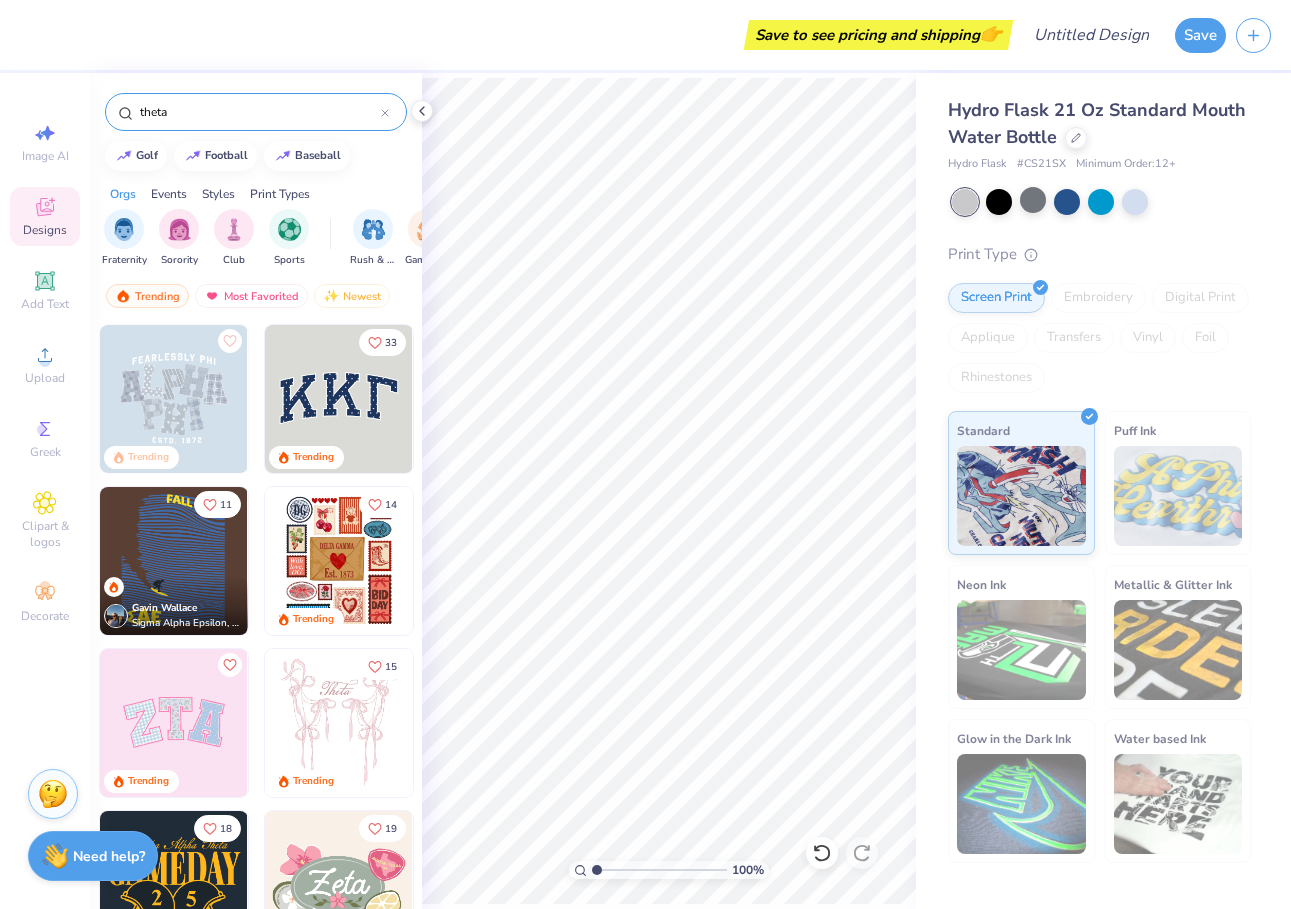 type on "theta" 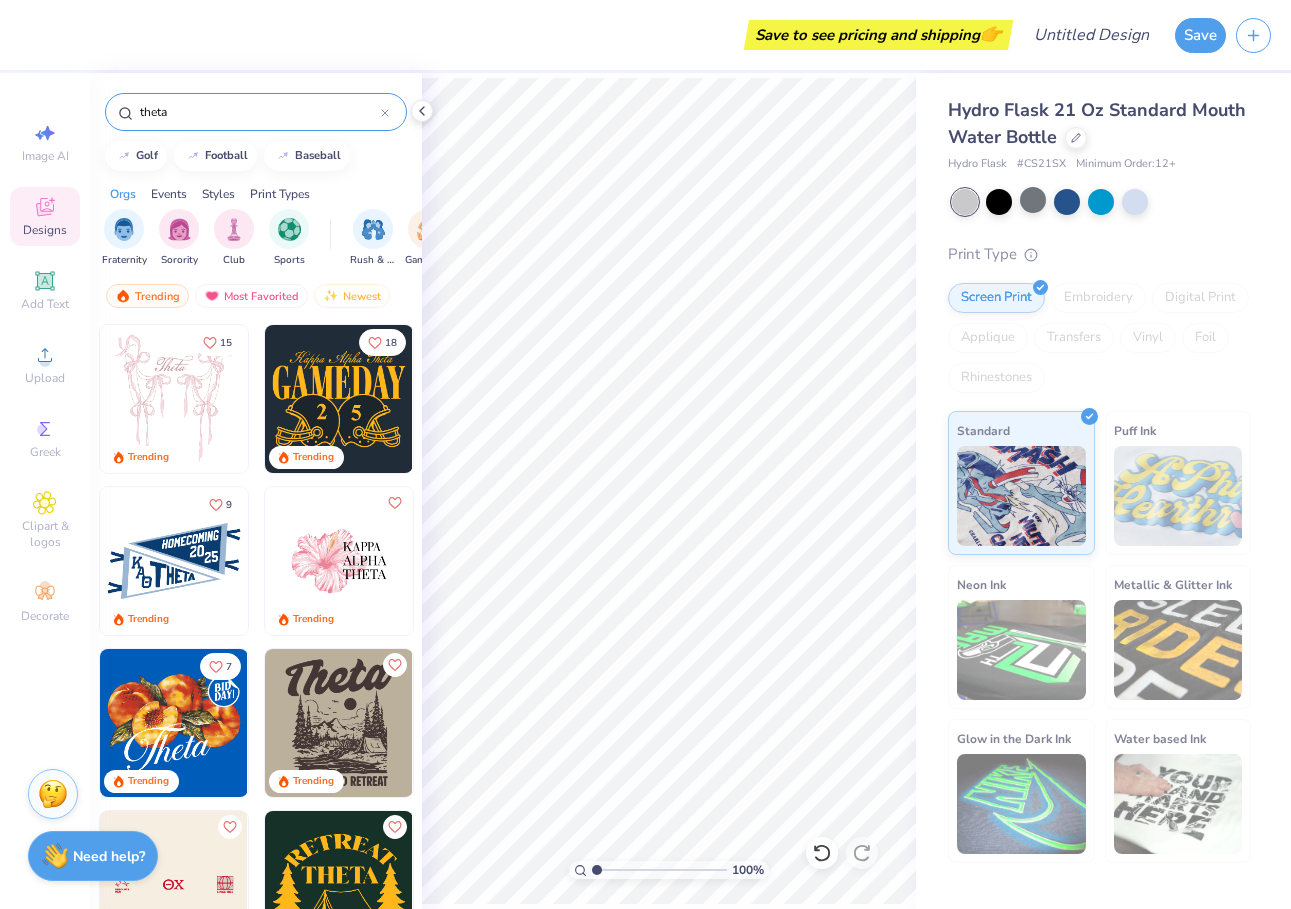 click at bounding box center (339, 561) 